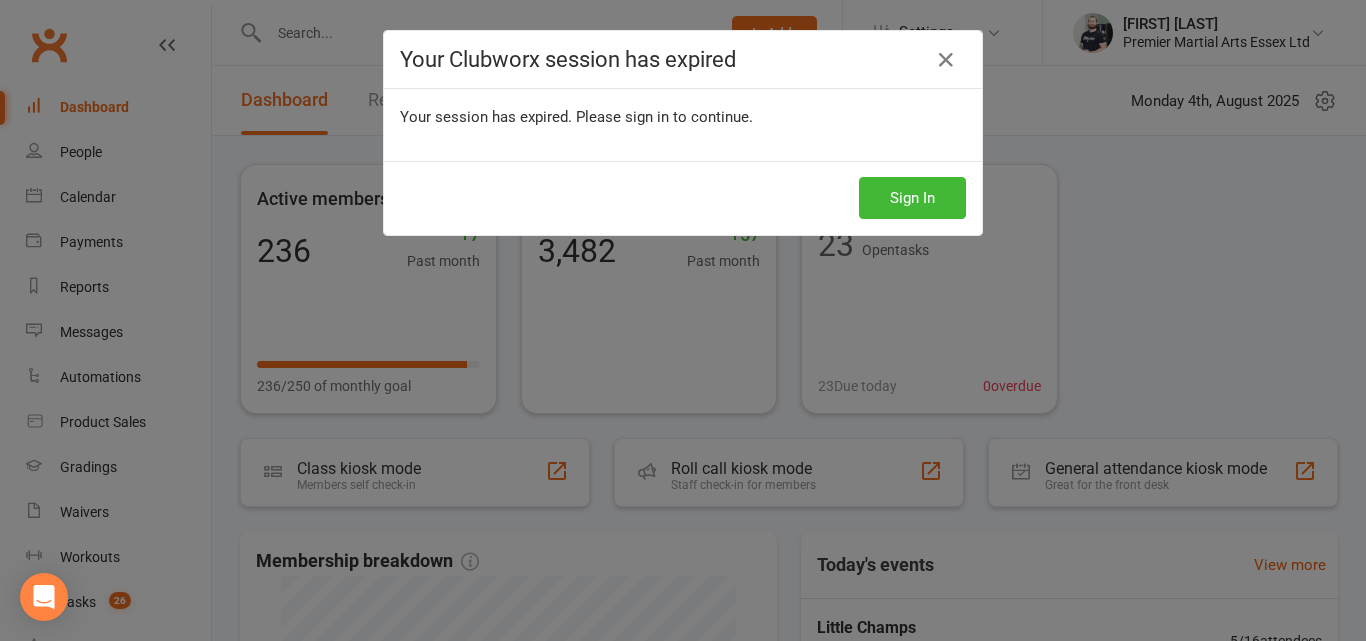 scroll, scrollTop: 0, scrollLeft: 0, axis: both 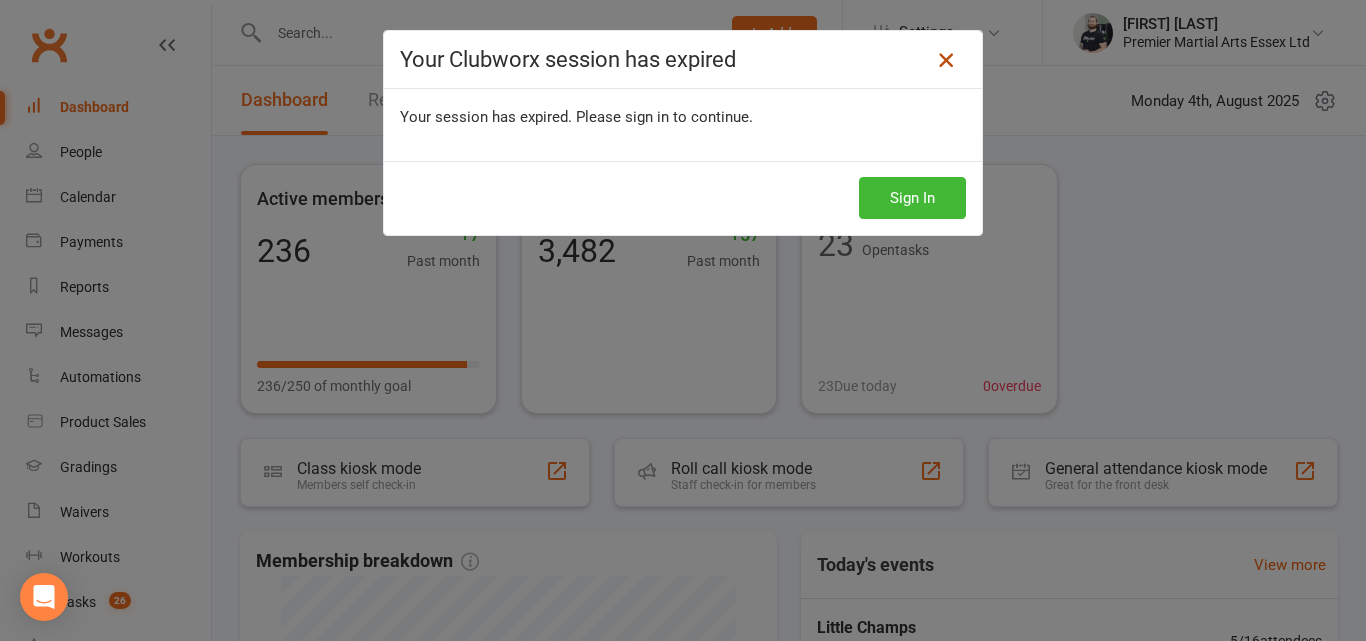 click at bounding box center (946, 60) 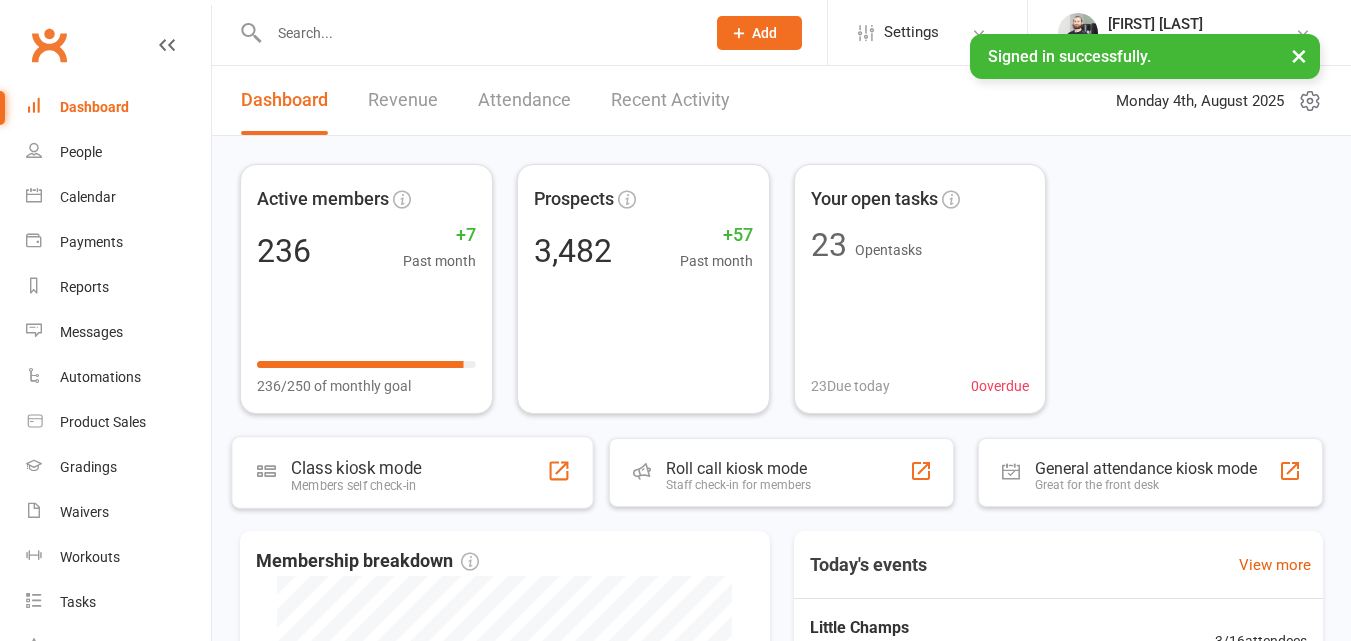 scroll, scrollTop: 0, scrollLeft: 0, axis: both 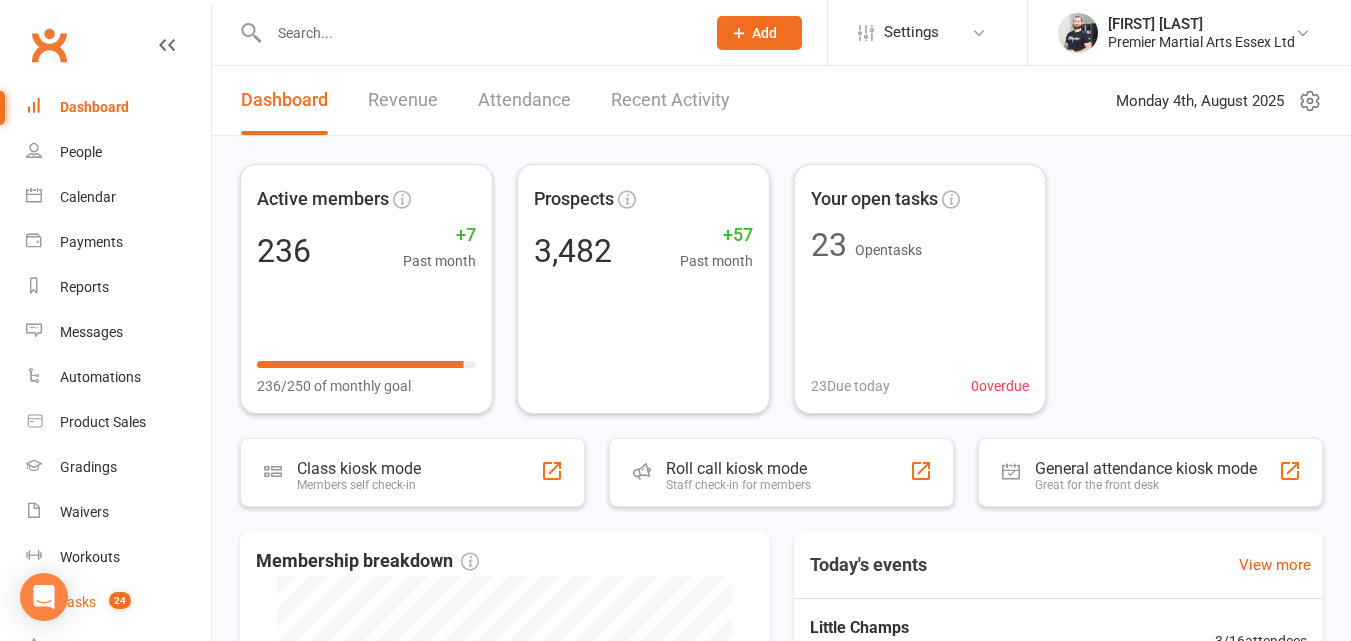 click on "24" at bounding box center (120, 600) 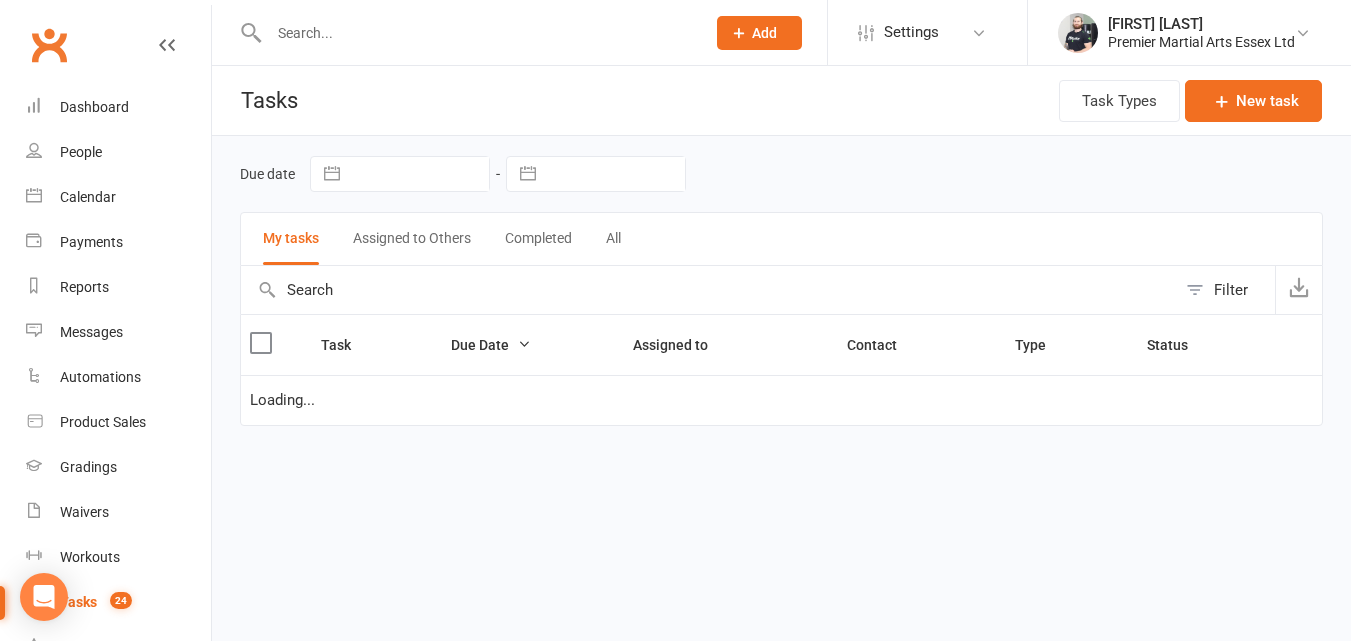 select on "waiting" 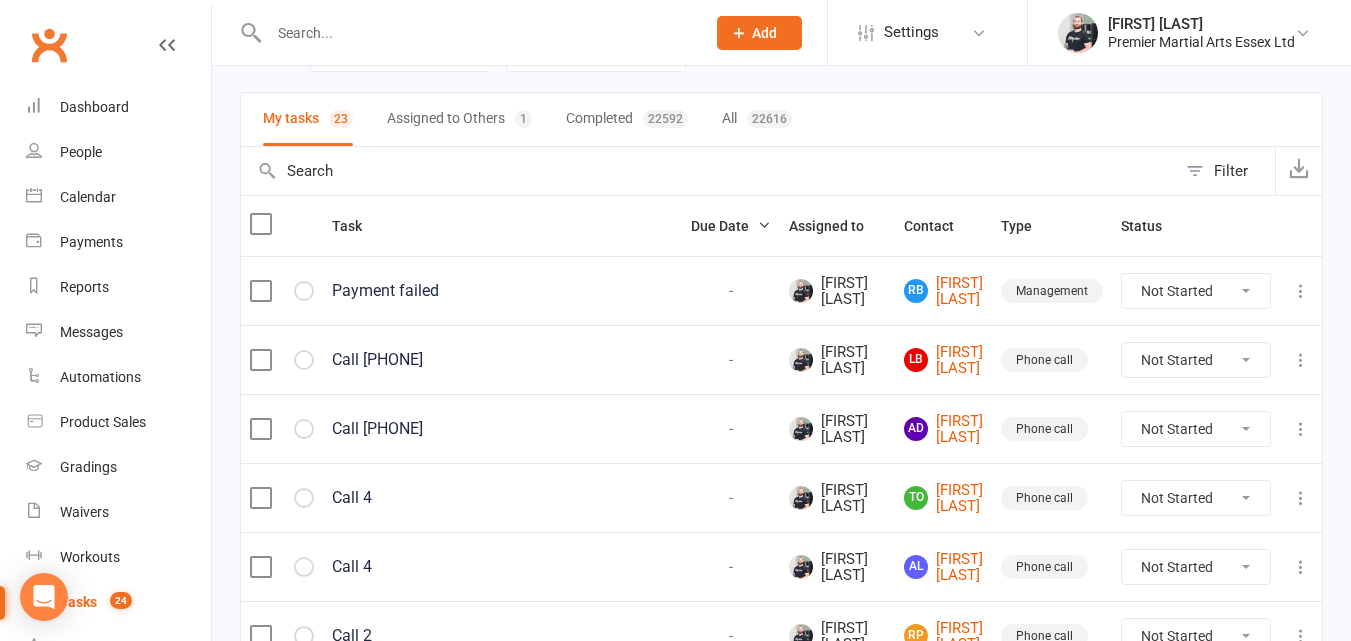scroll, scrollTop: 124, scrollLeft: 0, axis: vertical 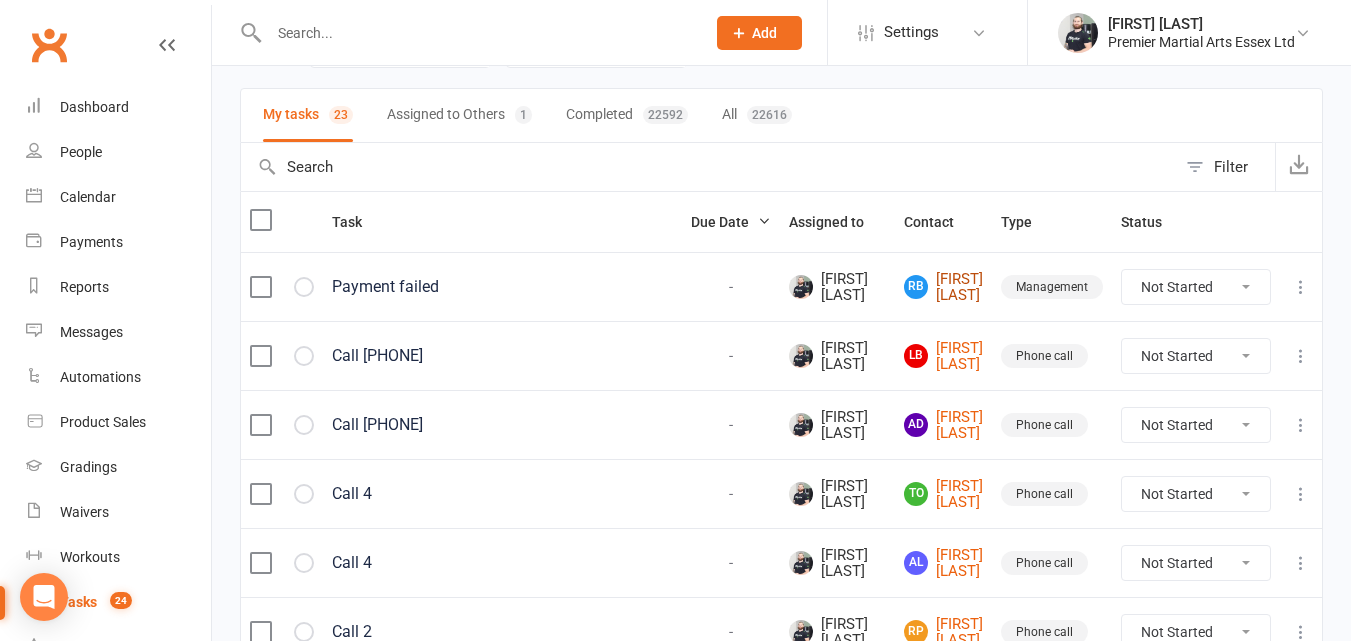 click on "[FIRST] [LAST]" at bounding box center [943, 287] 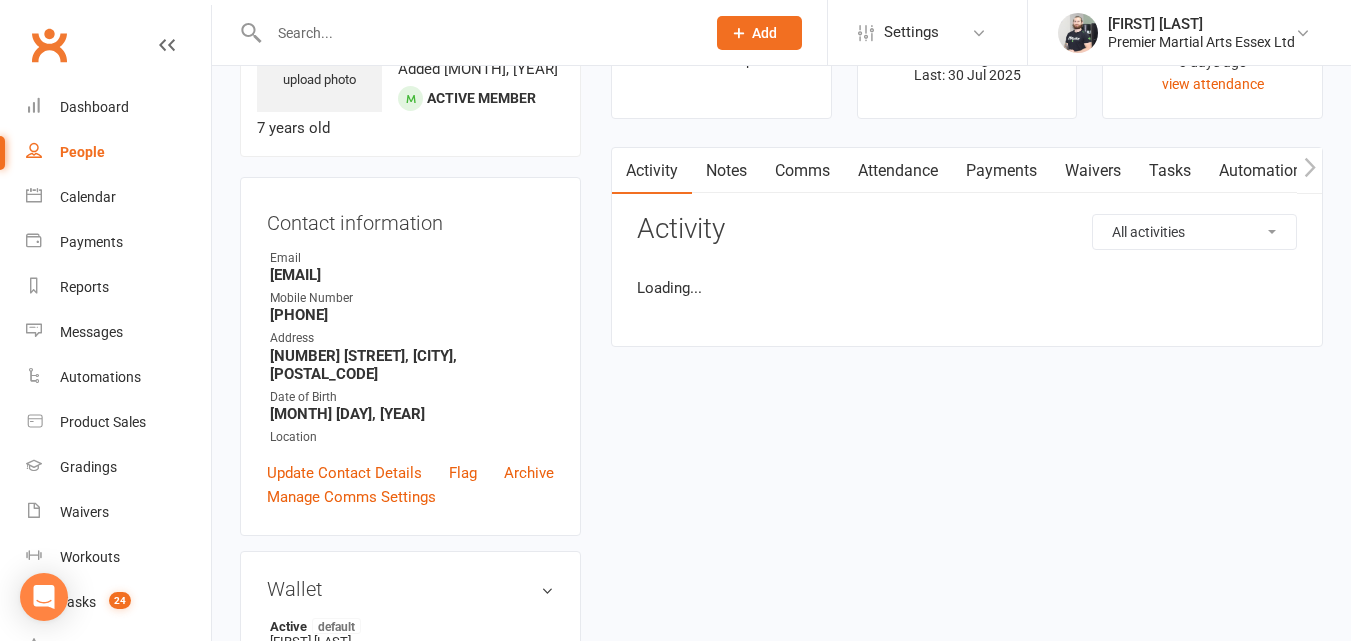 scroll, scrollTop: 0, scrollLeft: 0, axis: both 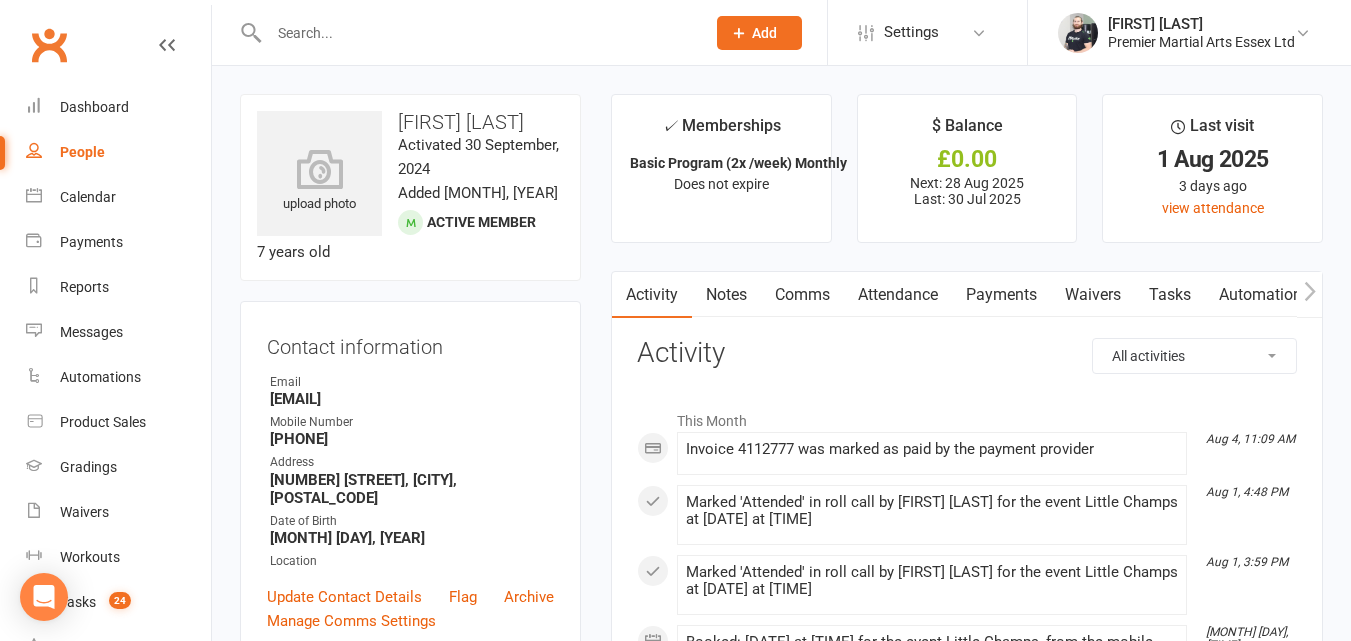 click on "Payments" at bounding box center (1001, 295) 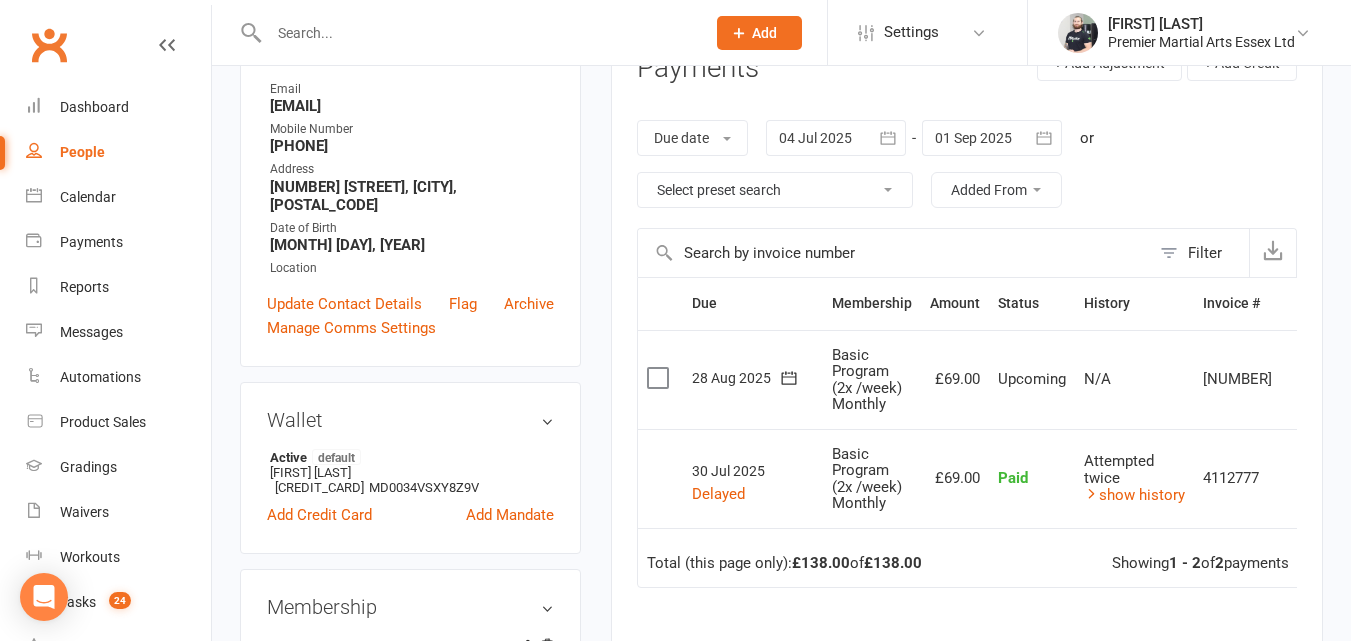scroll, scrollTop: 337, scrollLeft: 0, axis: vertical 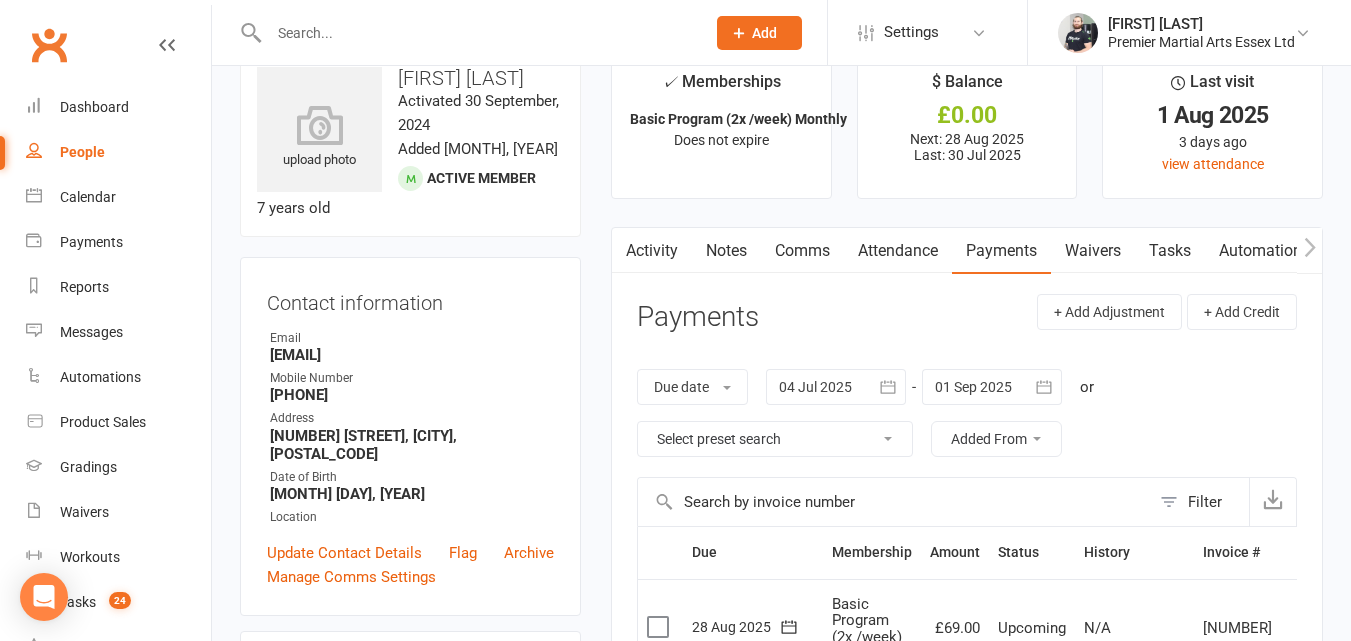 click at bounding box center (167, 45) 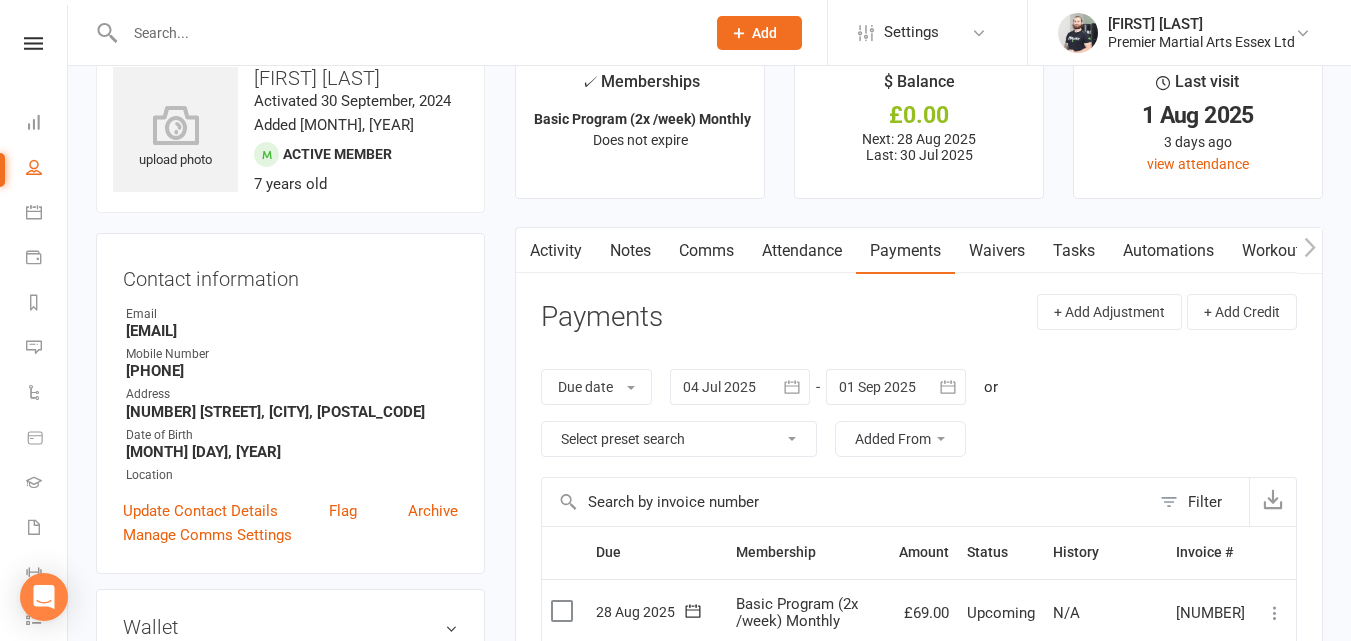 scroll, scrollTop: 0, scrollLeft: 0, axis: both 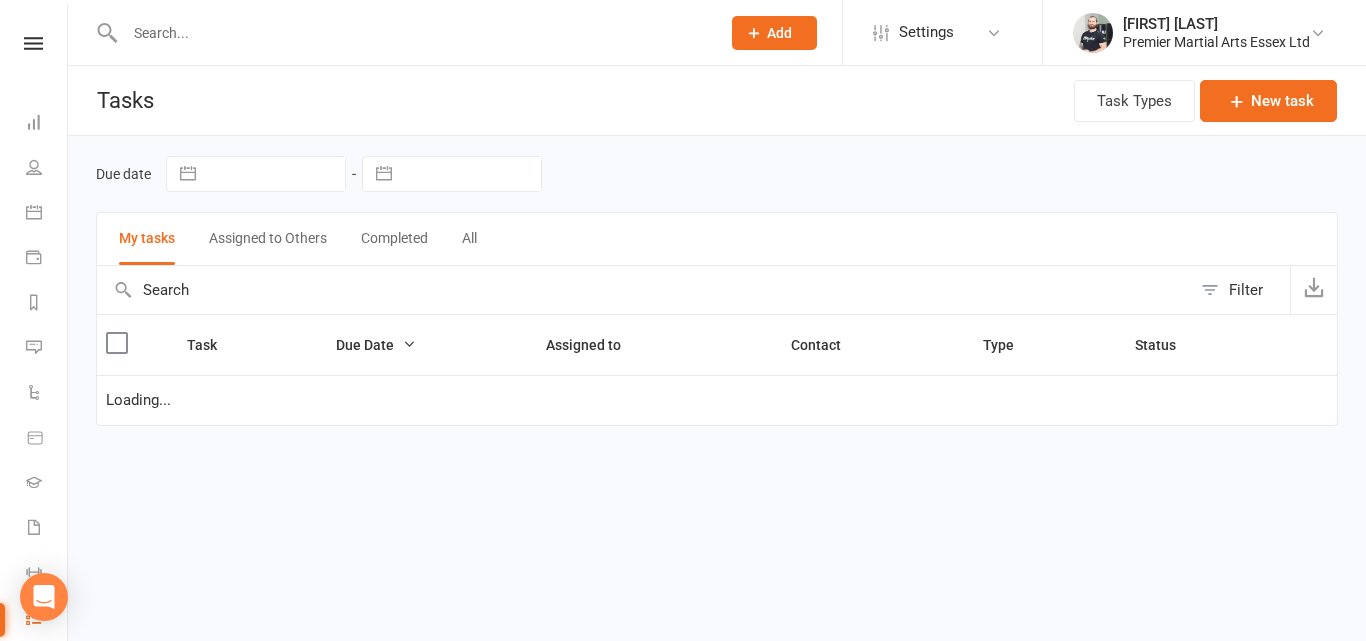 select on "waiting" 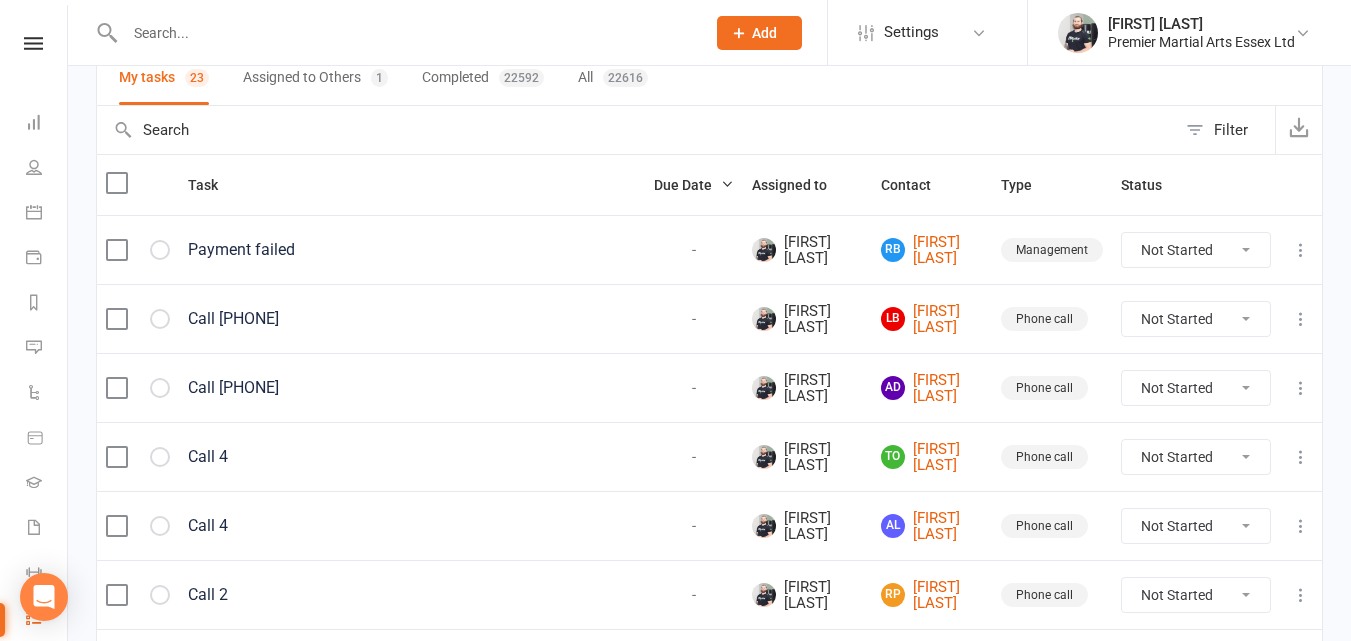 scroll, scrollTop: 250, scrollLeft: 0, axis: vertical 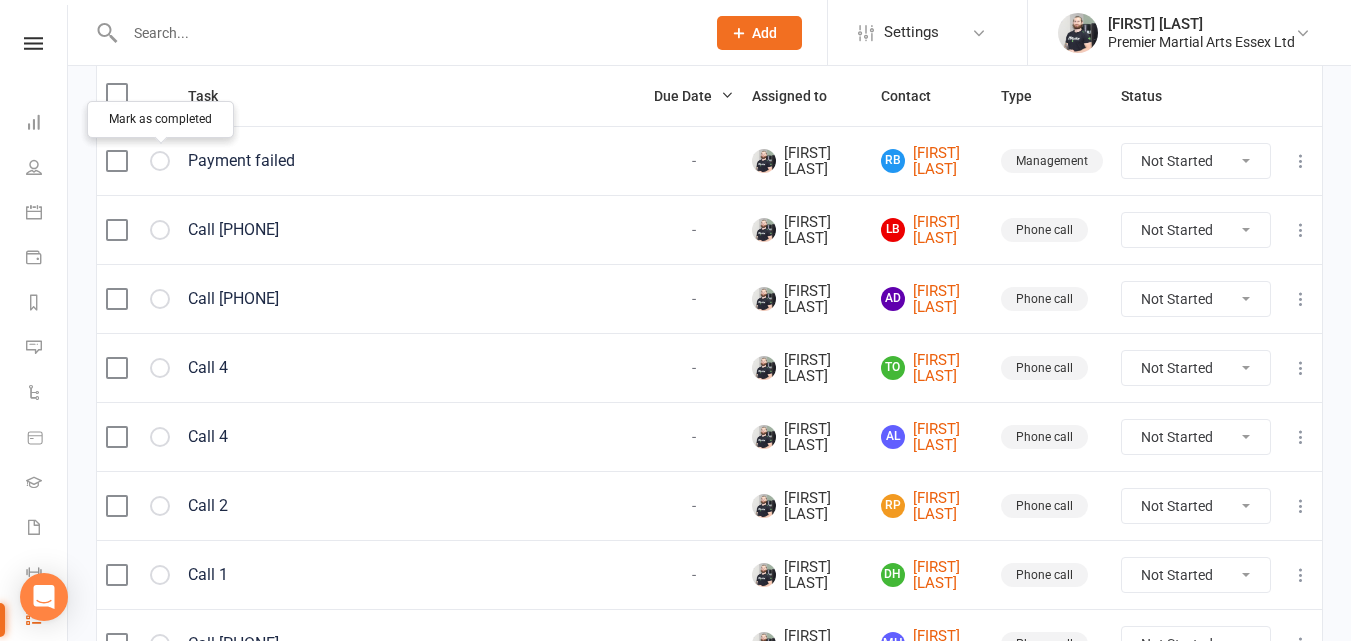 click at bounding box center (0, 0) 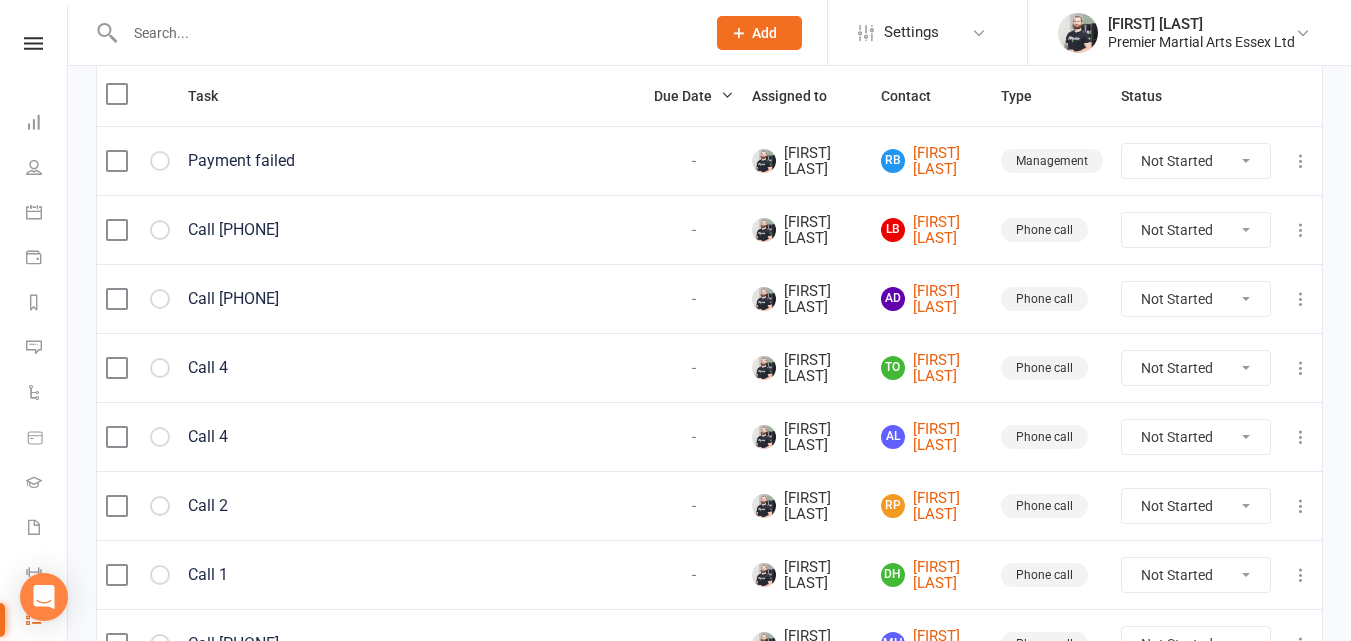 select on "waiting" 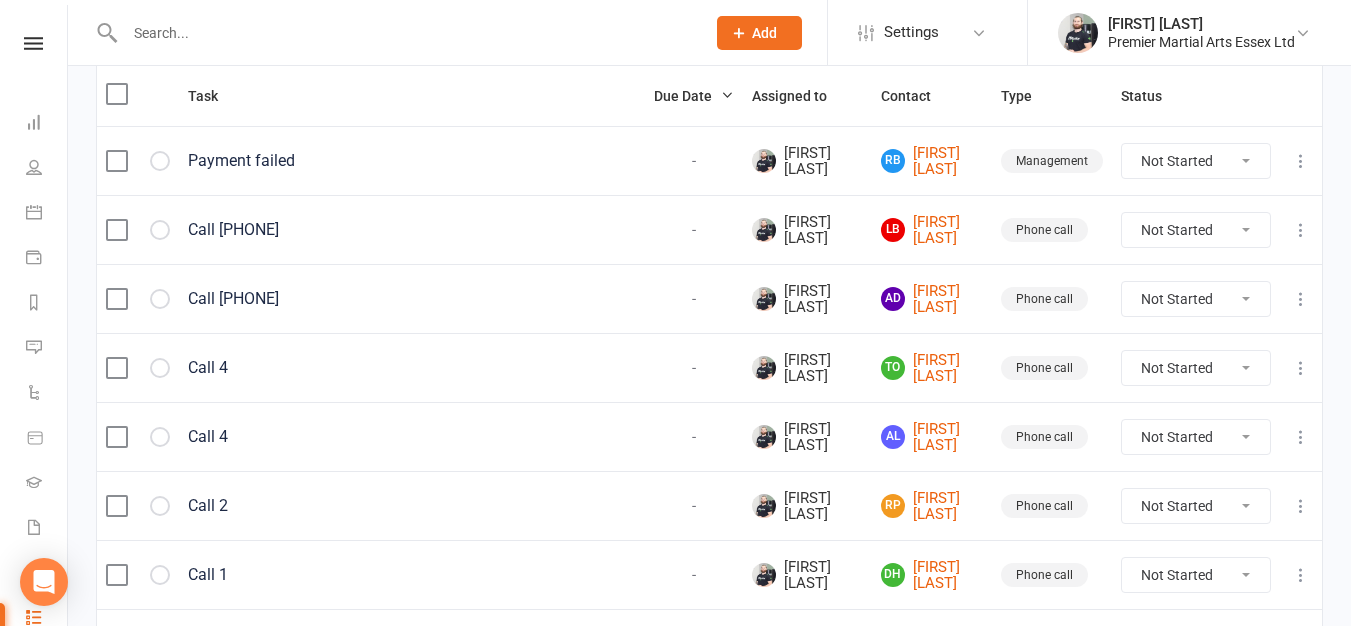 select on "waiting" 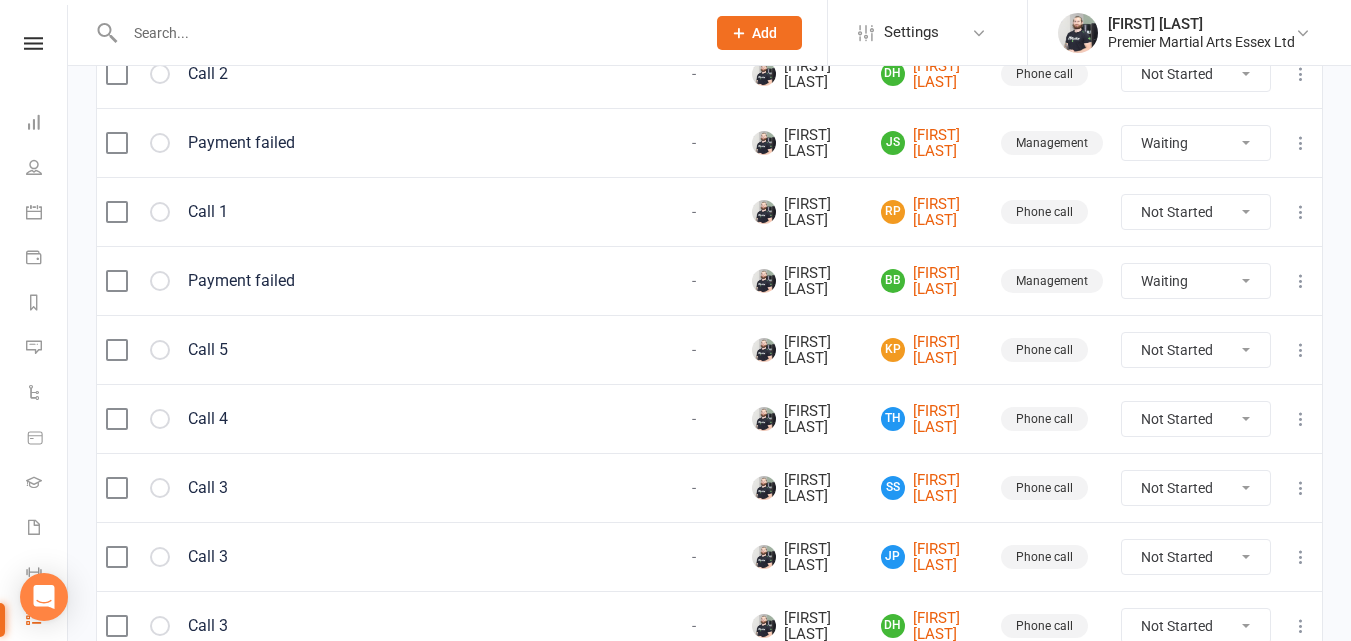 scroll, scrollTop: 1188, scrollLeft: 0, axis: vertical 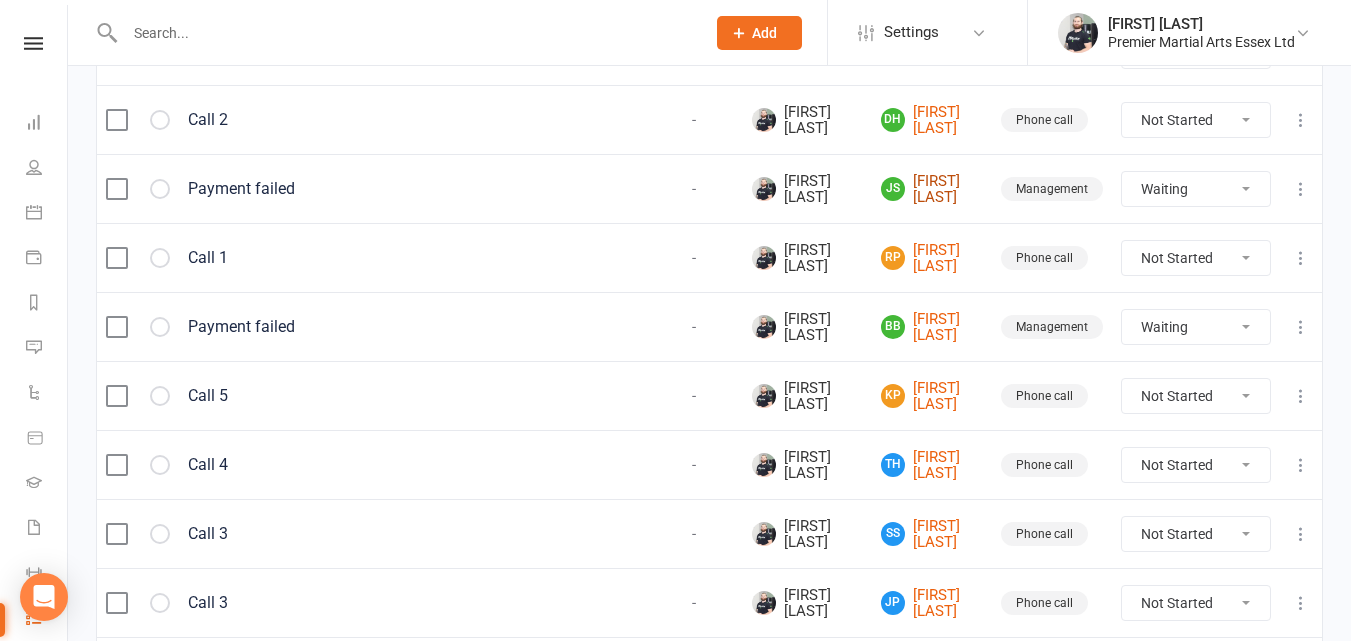 click on "[FIRST] [LAST]" at bounding box center (932, 189) 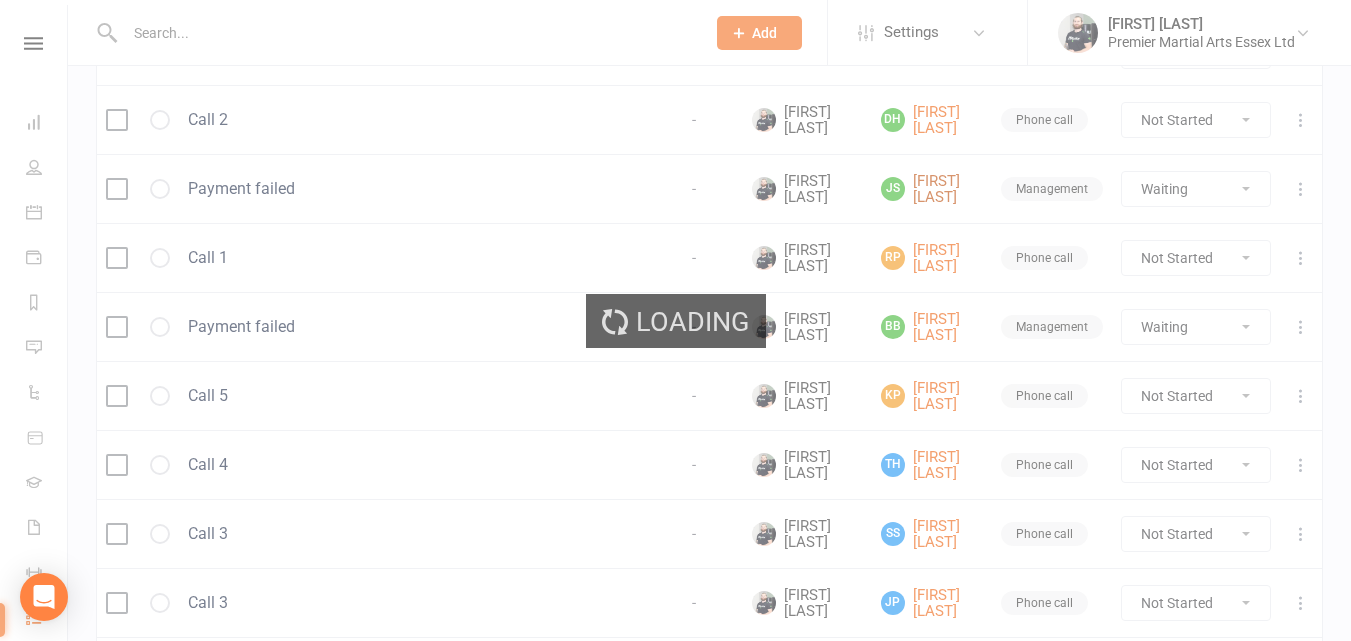 scroll, scrollTop: 0, scrollLeft: 0, axis: both 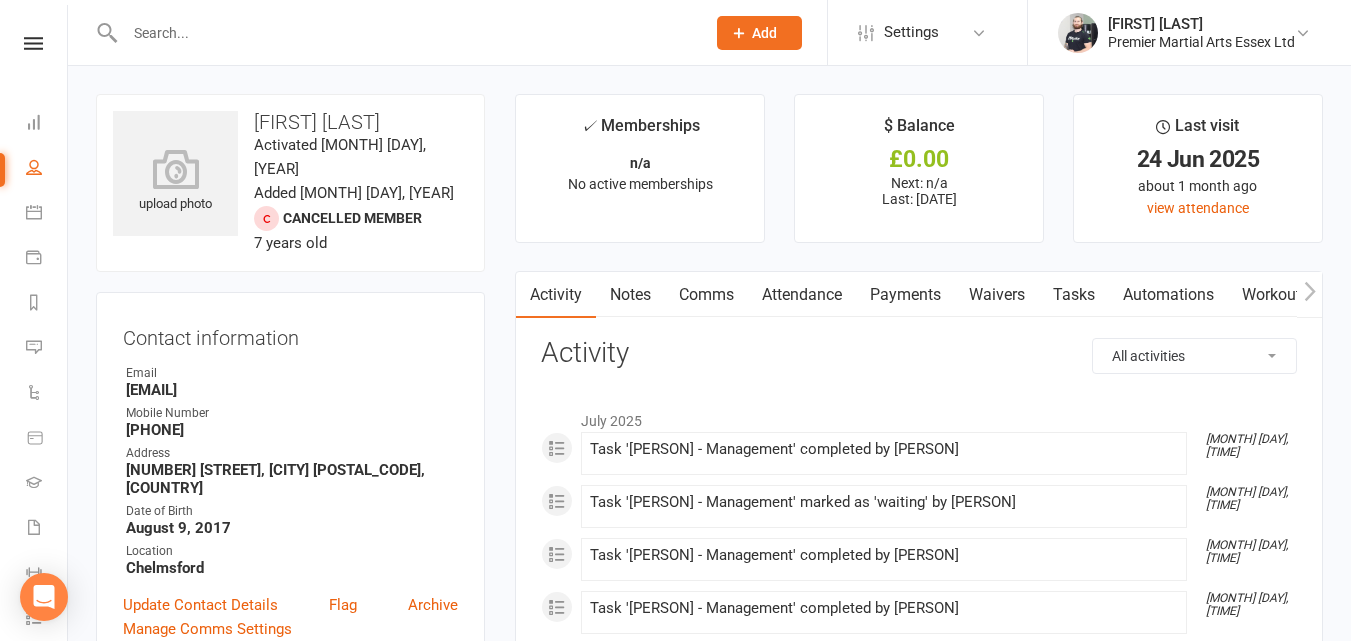click on "Payments" at bounding box center (905, 295) 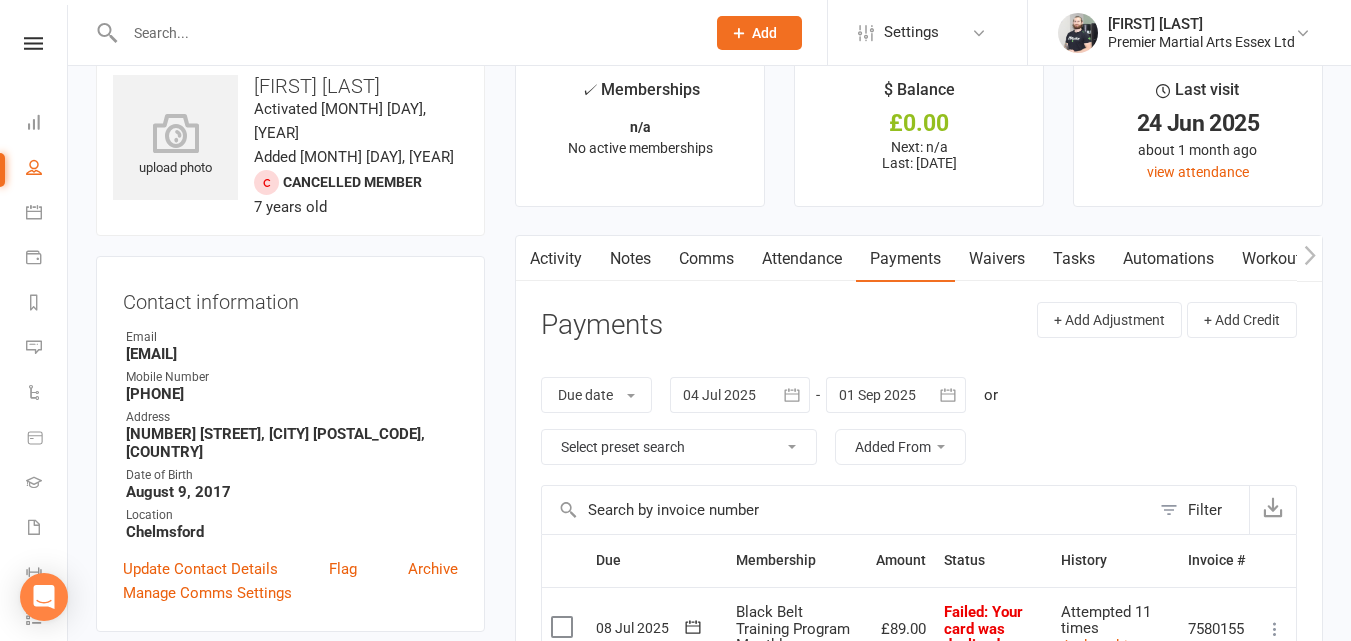 scroll, scrollTop: 0, scrollLeft: 0, axis: both 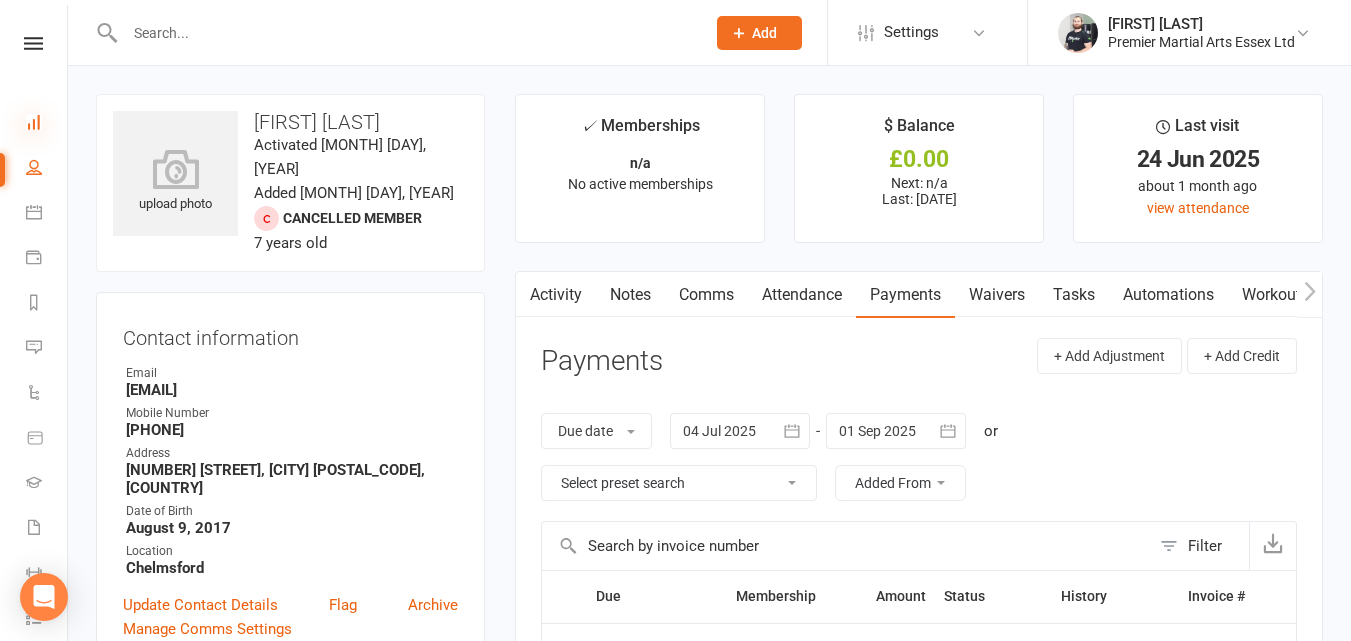 click at bounding box center (34, 122) 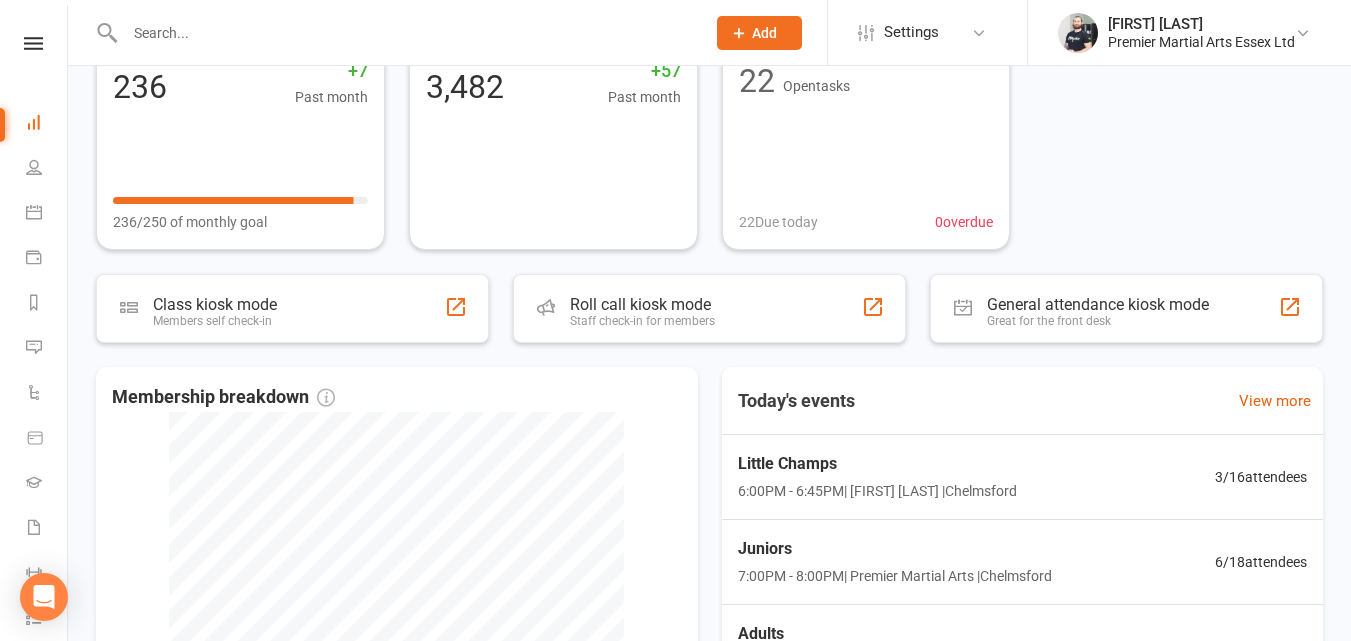 scroll, scrollTop: 219, scrollLeft: 0, axis: vertical 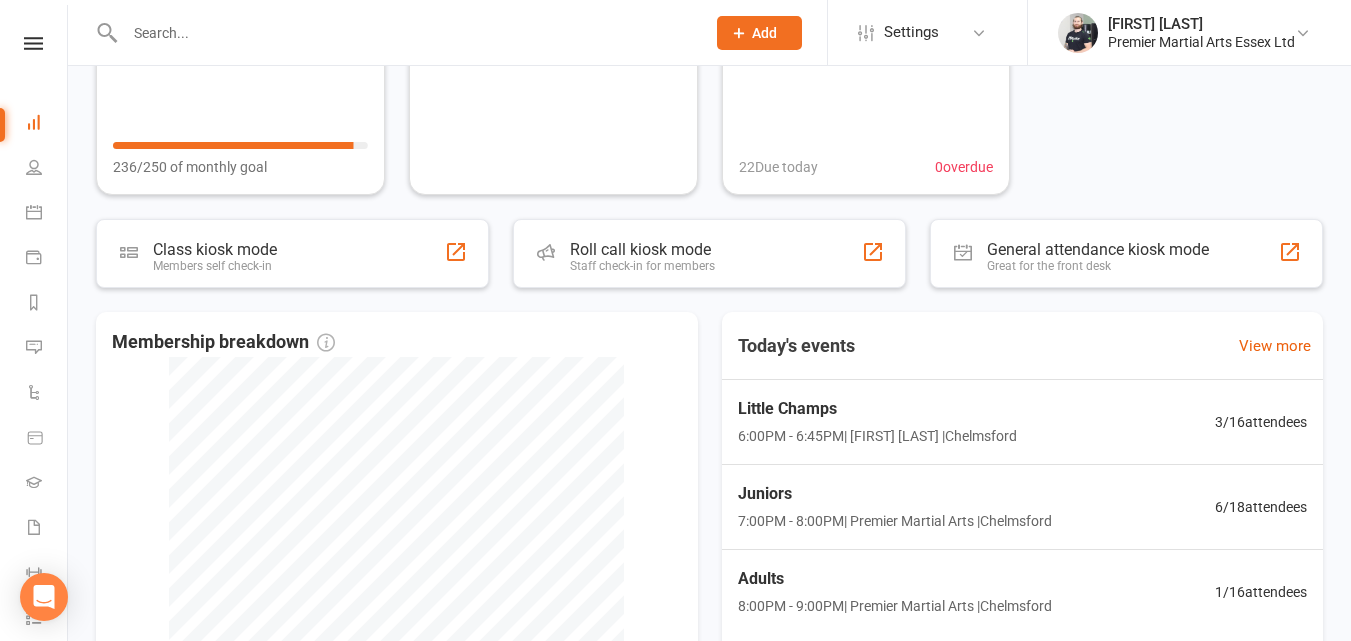 drag, startPoint x: 1348, startPoint y: 284, endPoint x: 1346, endPoint y: 296, distance: 12.165525 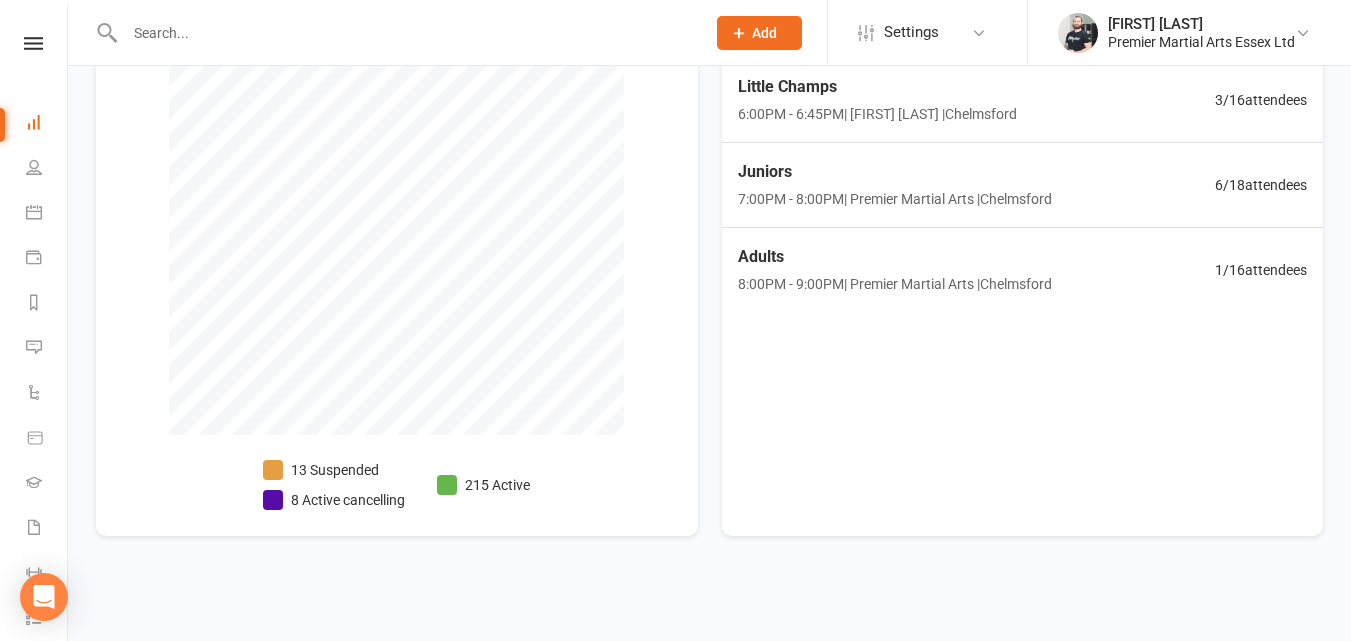 scroll, scrollTop: 529, scrollLeft: 0, axis: vertical 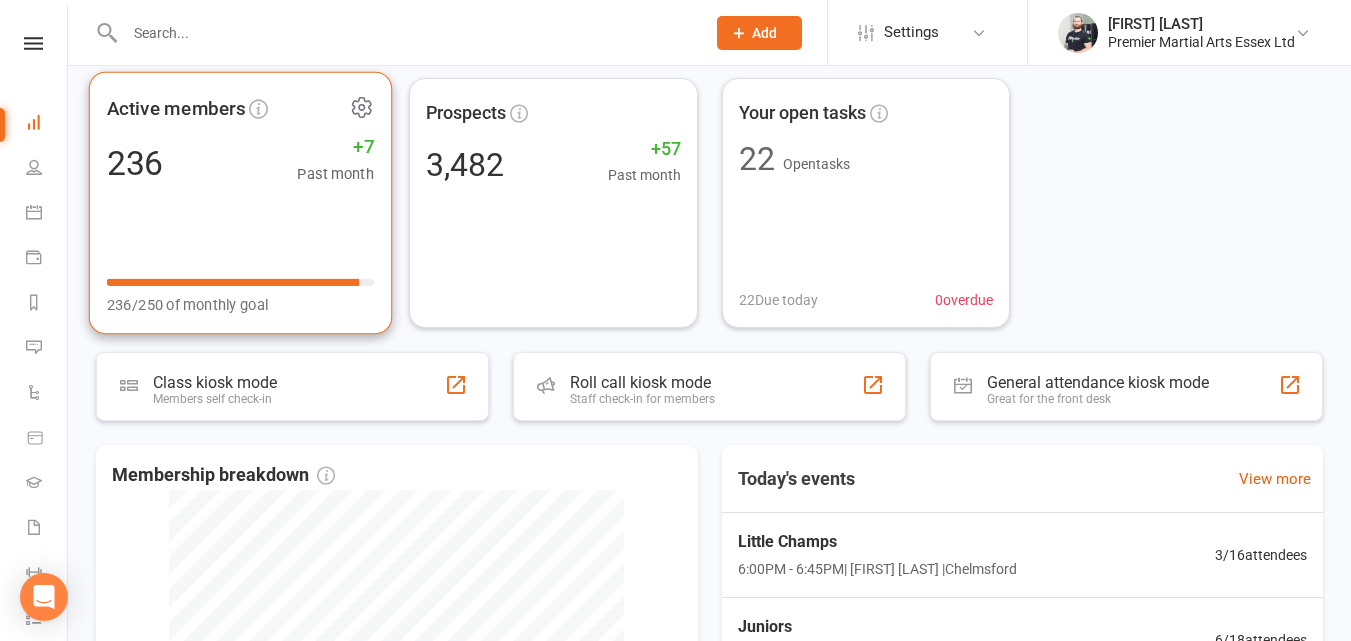 click on "Active members   236 +7 Past month 236/250 of monthly goal" at bounding box center [240, 203] 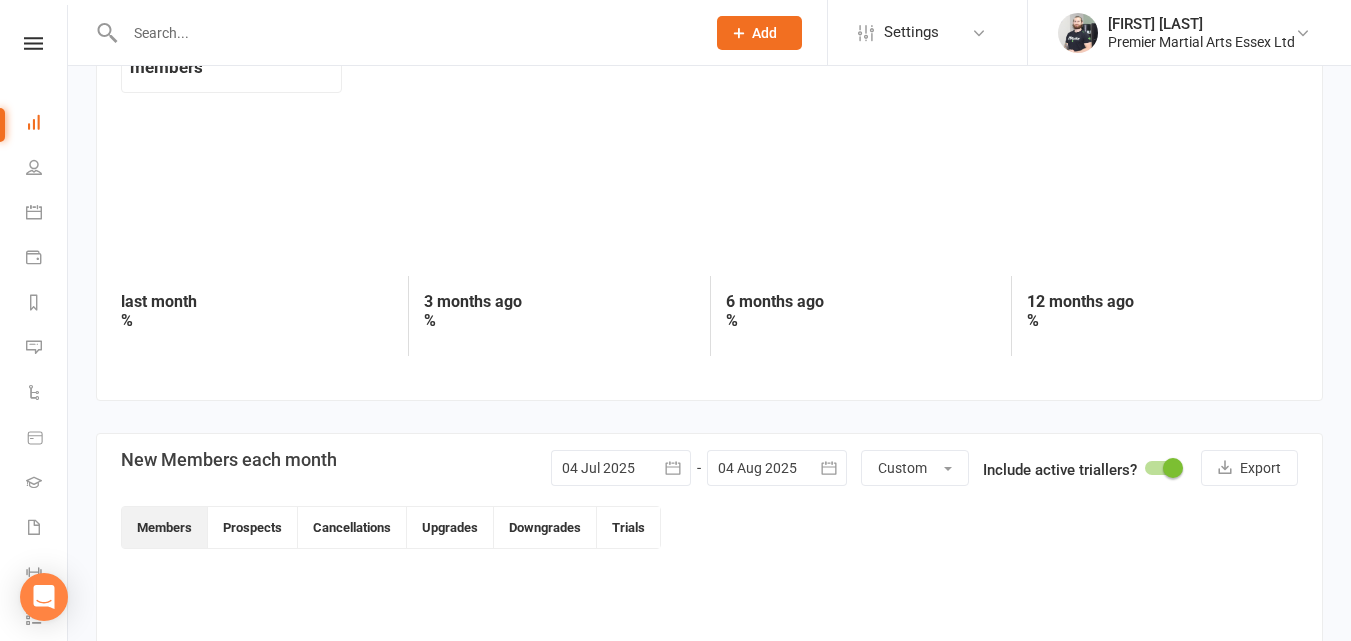 scroll, scrollTop: 0, scrollLeft: 0, axis: both 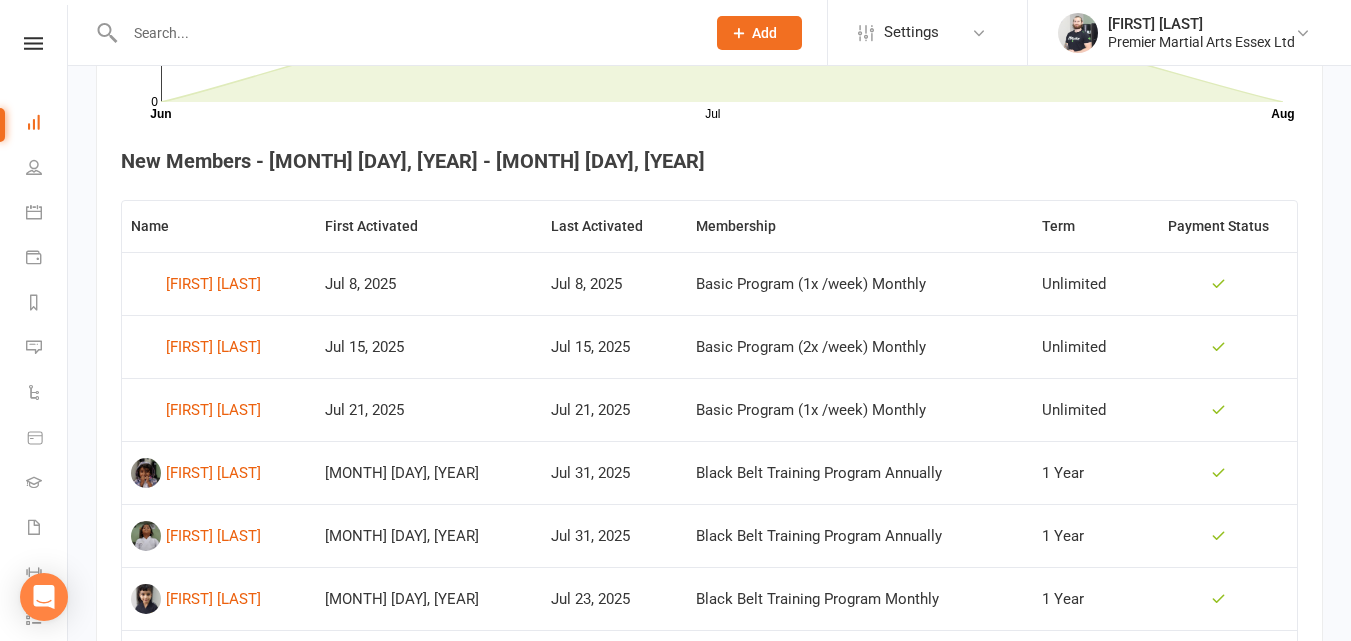 drag, startPoint x: 1291, startPoint y: 444, endPoint x: 1279, endPoint y: 500, distance: 57.271286 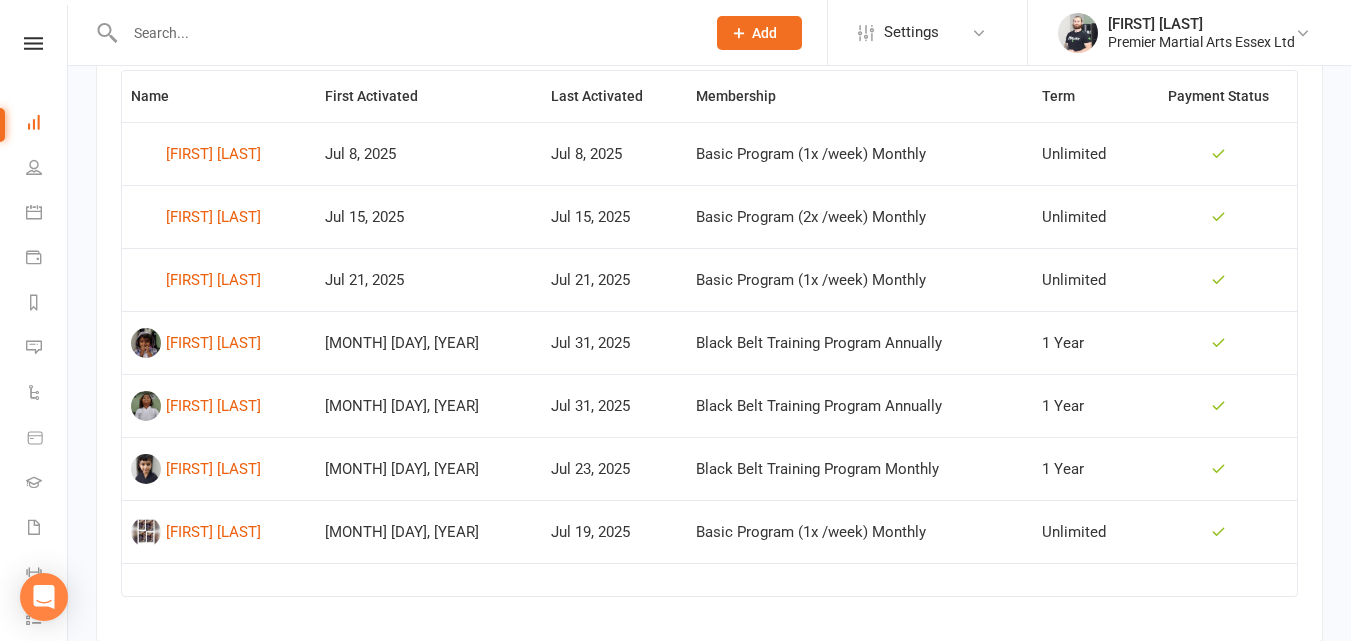 scroll, scrollTop: 864, scrollLeft: 0, axis: vertical 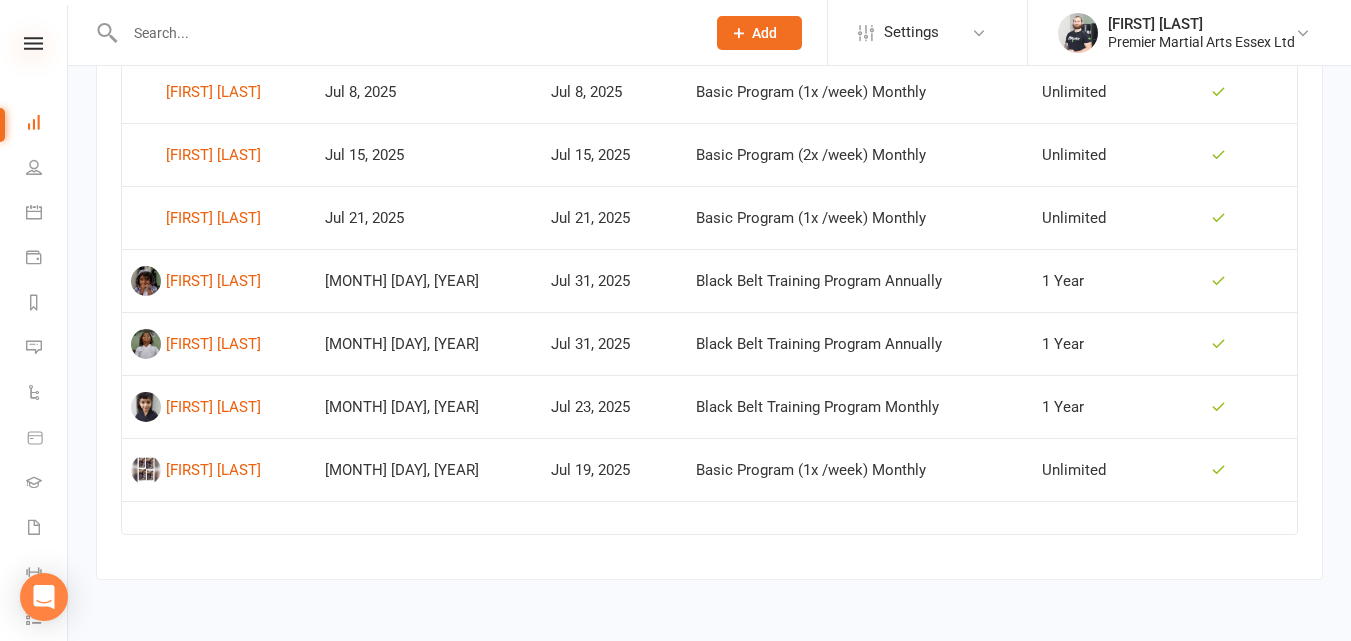 click at bounding box center [33, 43] 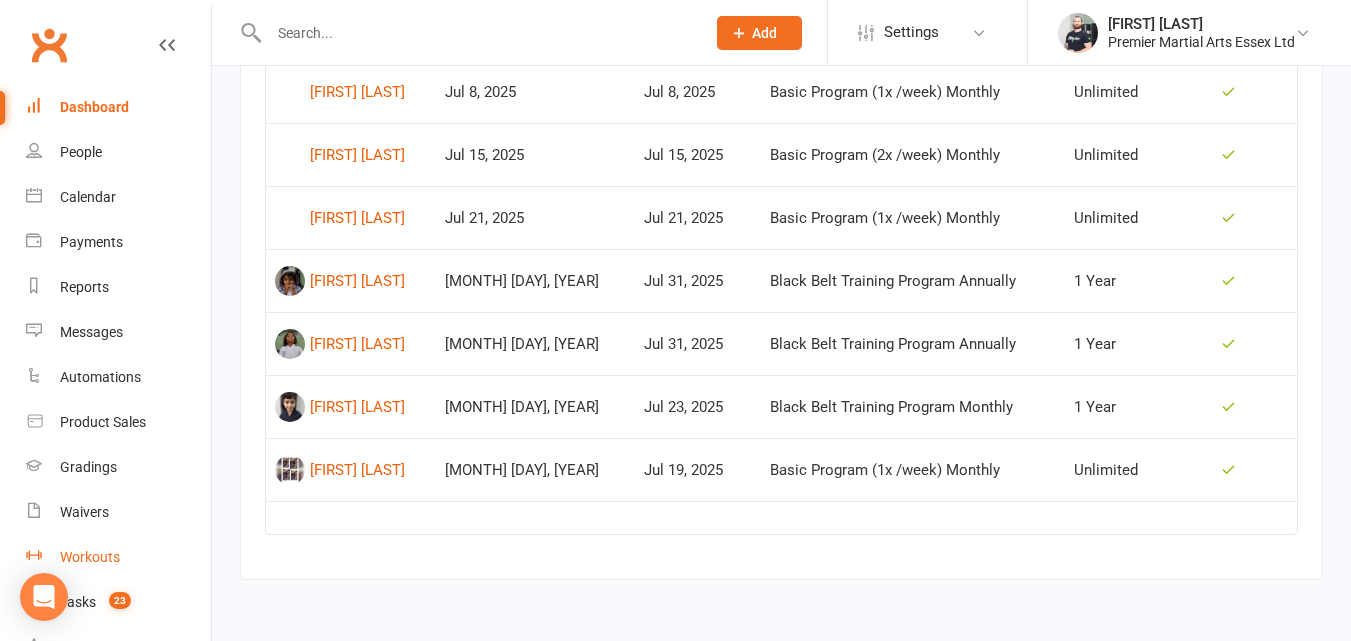 click on "Workouts" at bounding box center [90, 557] 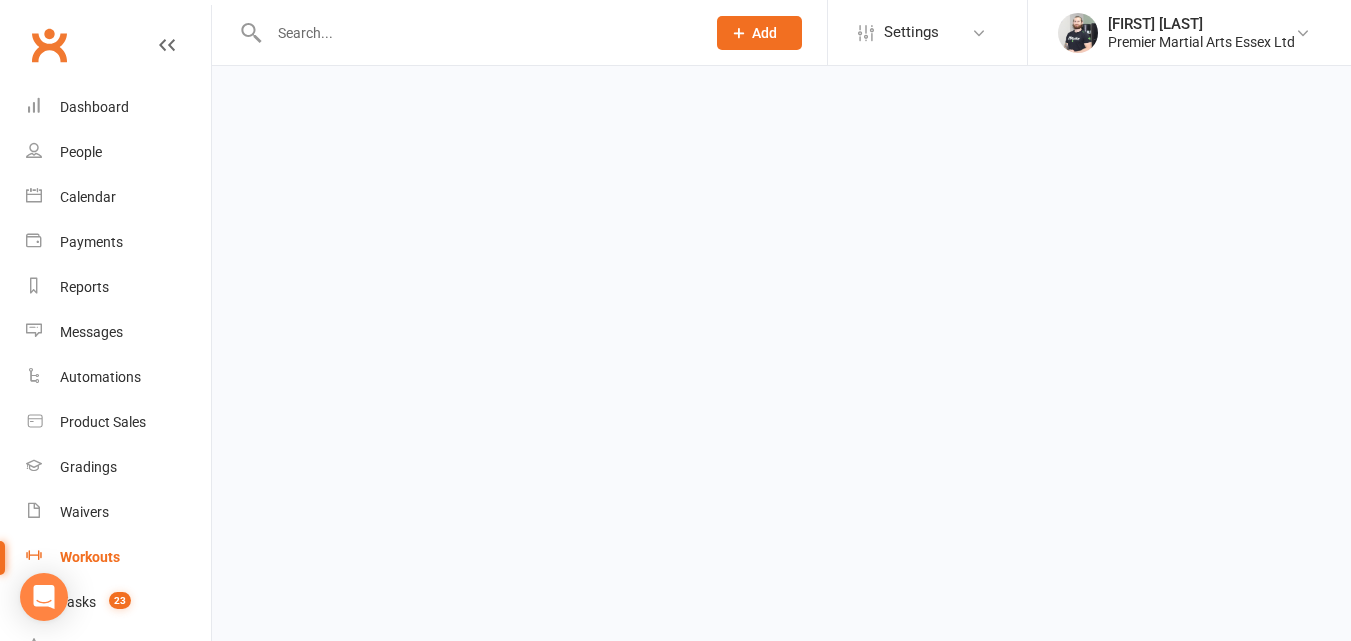 scroll, scrollTop: 0, scrollLeft: 0, axis: both 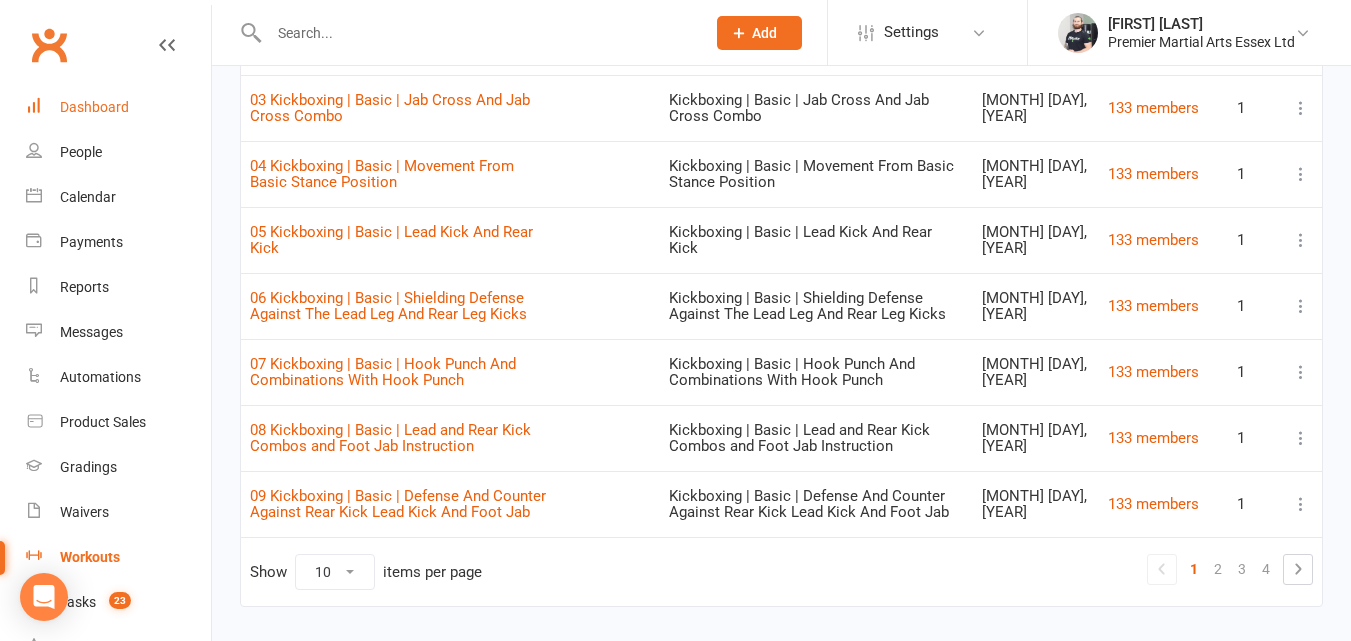 click on "Dashboard" at bounding box center (94, 107) 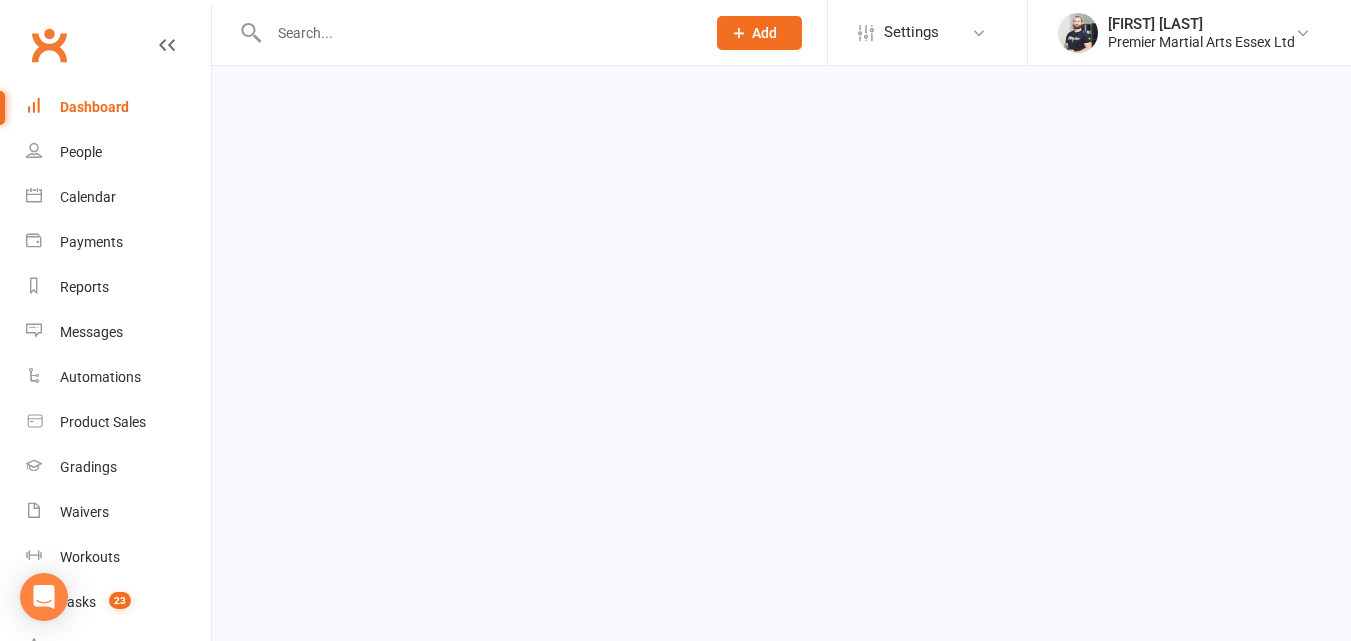 scroll, scrollTop: 0, scrollLeft: 0, axis: both 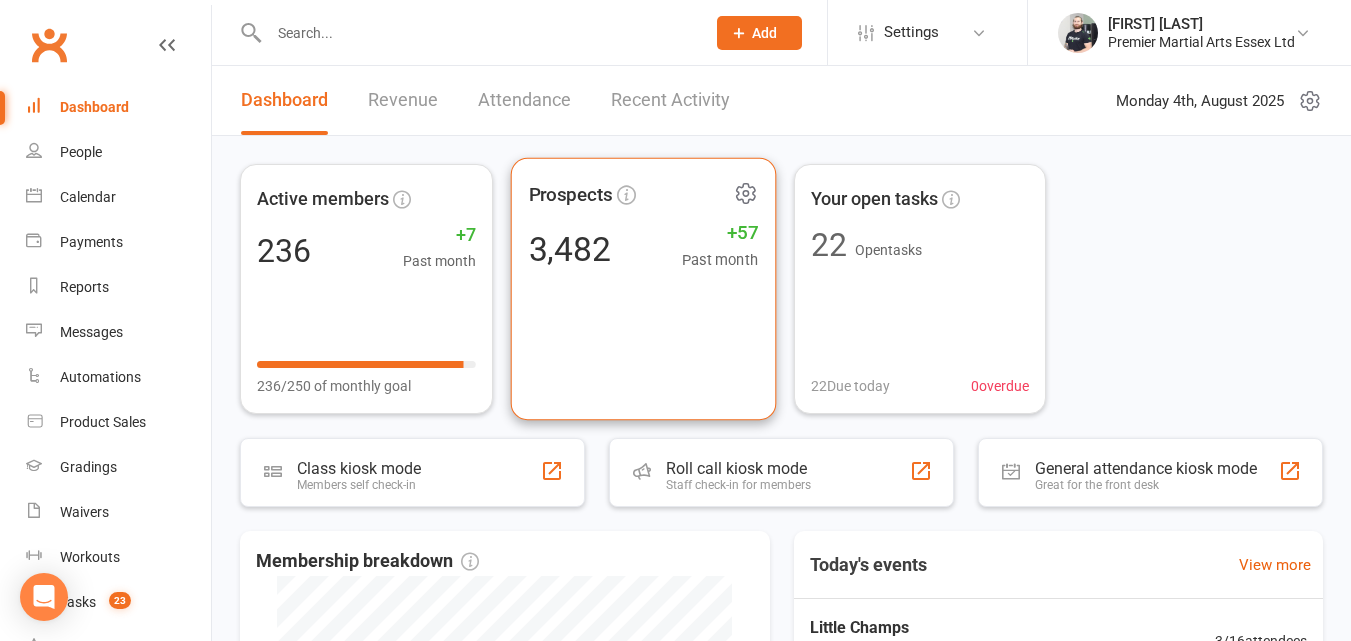 click on "Past month" at bounding box center [719, 260] 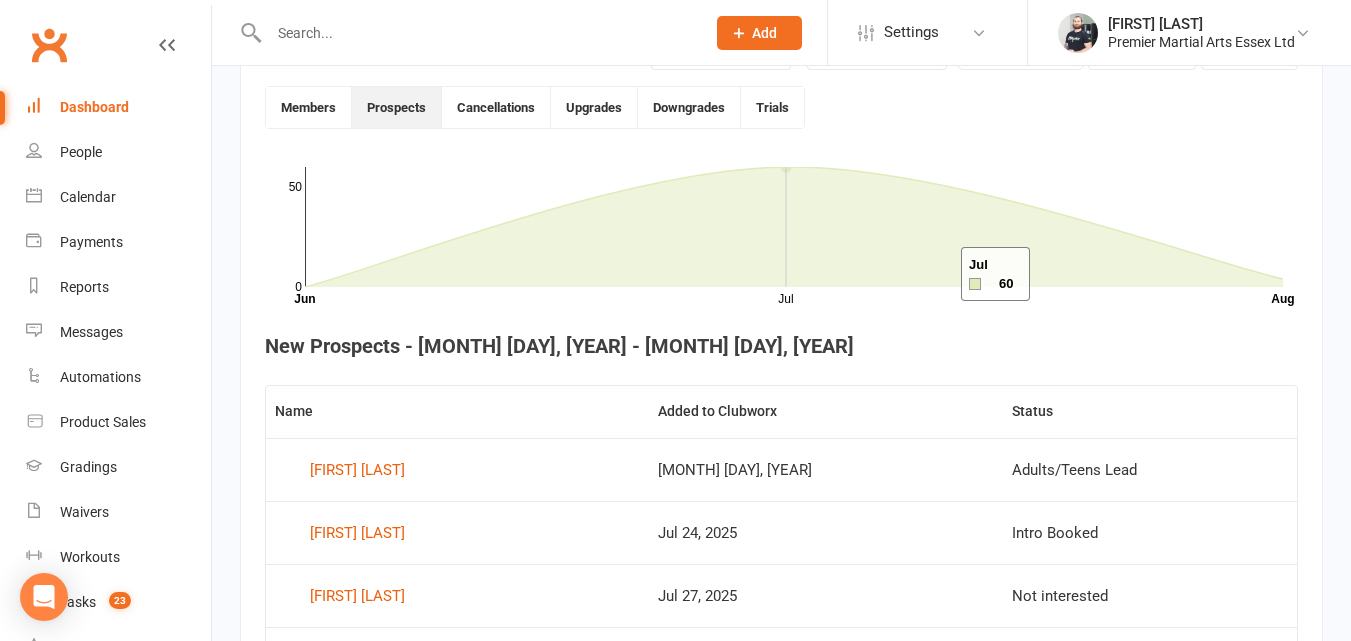 scroll, scrollTop: 522, scrollLeft: 0, axis: vertical 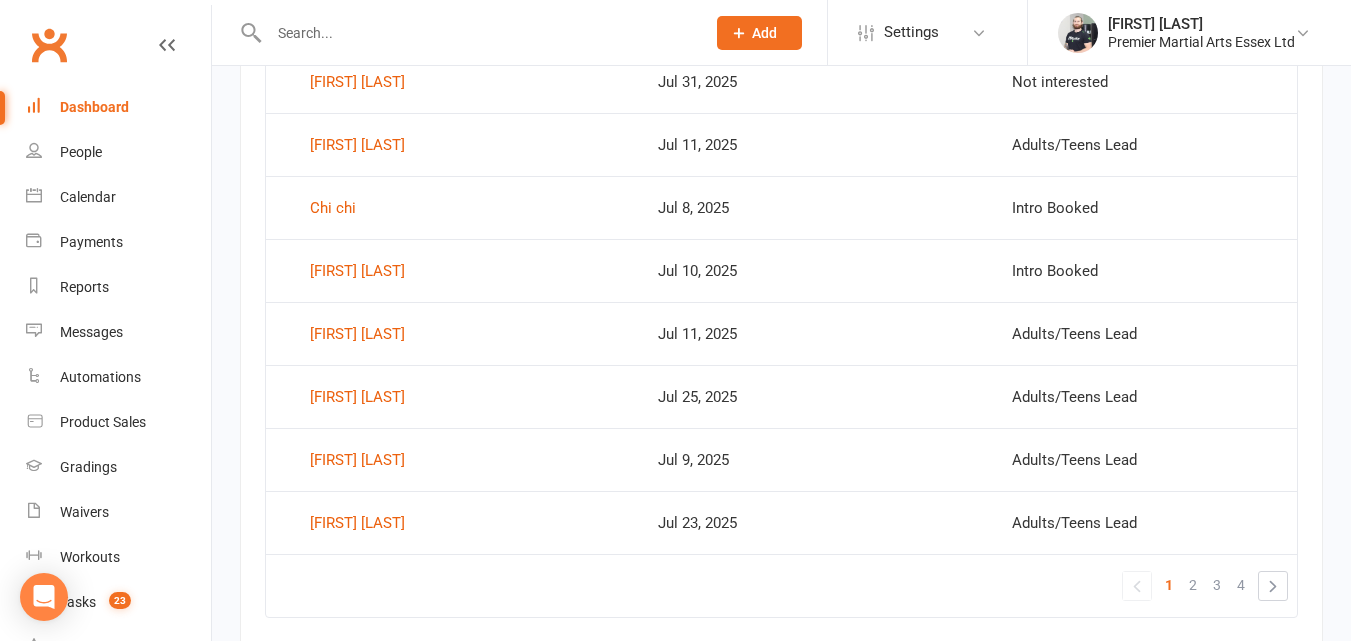 drag, startPoint x: 1342, startPoint y: 459, endPoint x: 1348, endPoint y: 292, distance: 167.10774 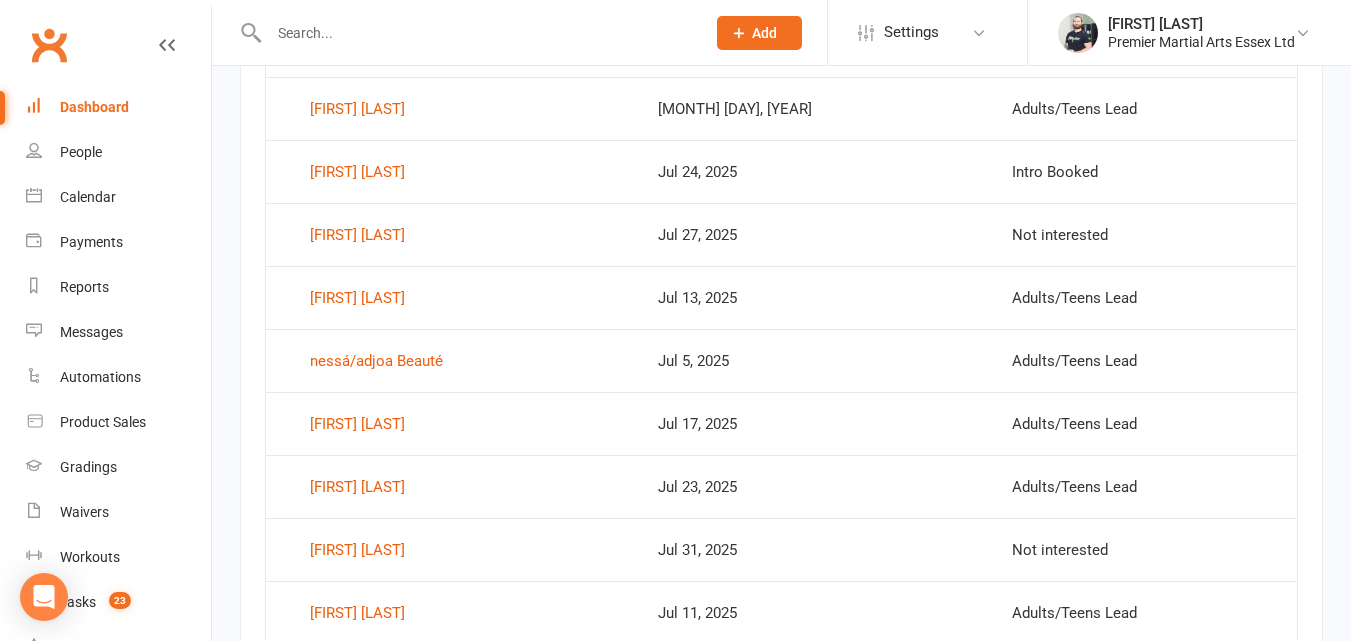 scroll, scrollTop: 887, scrollLeft: 0, axis: vertical 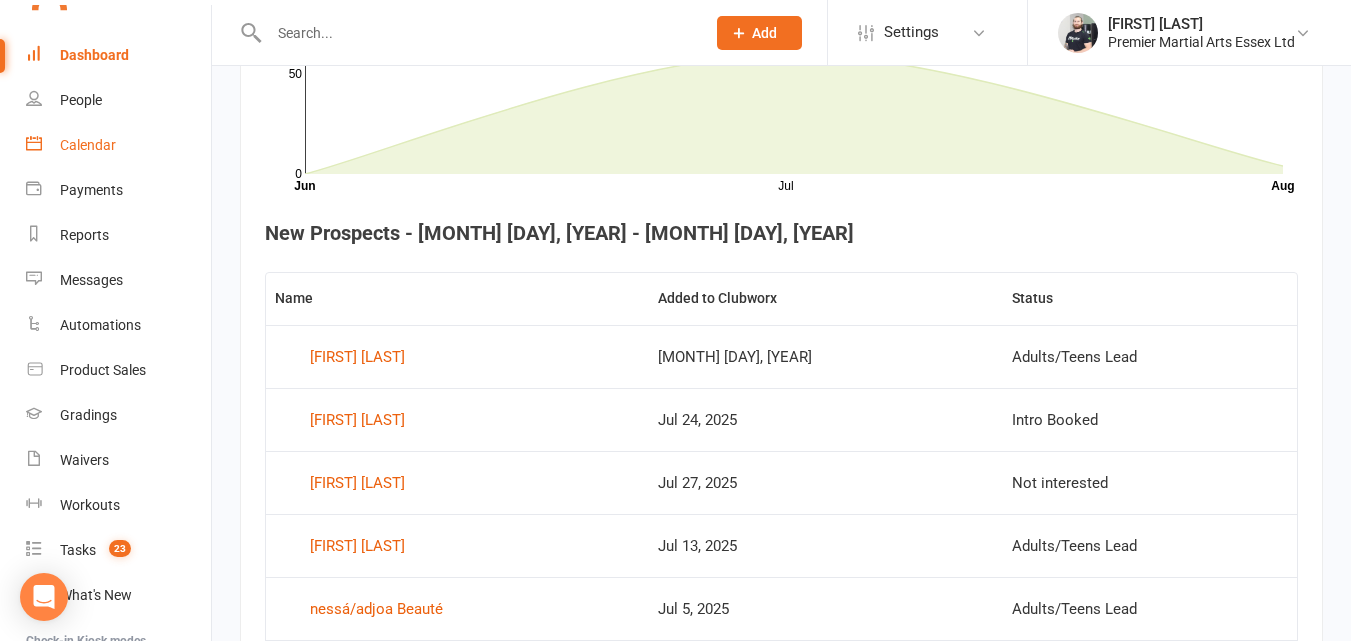 click on "Calendar" at bounding box center [118, 145] 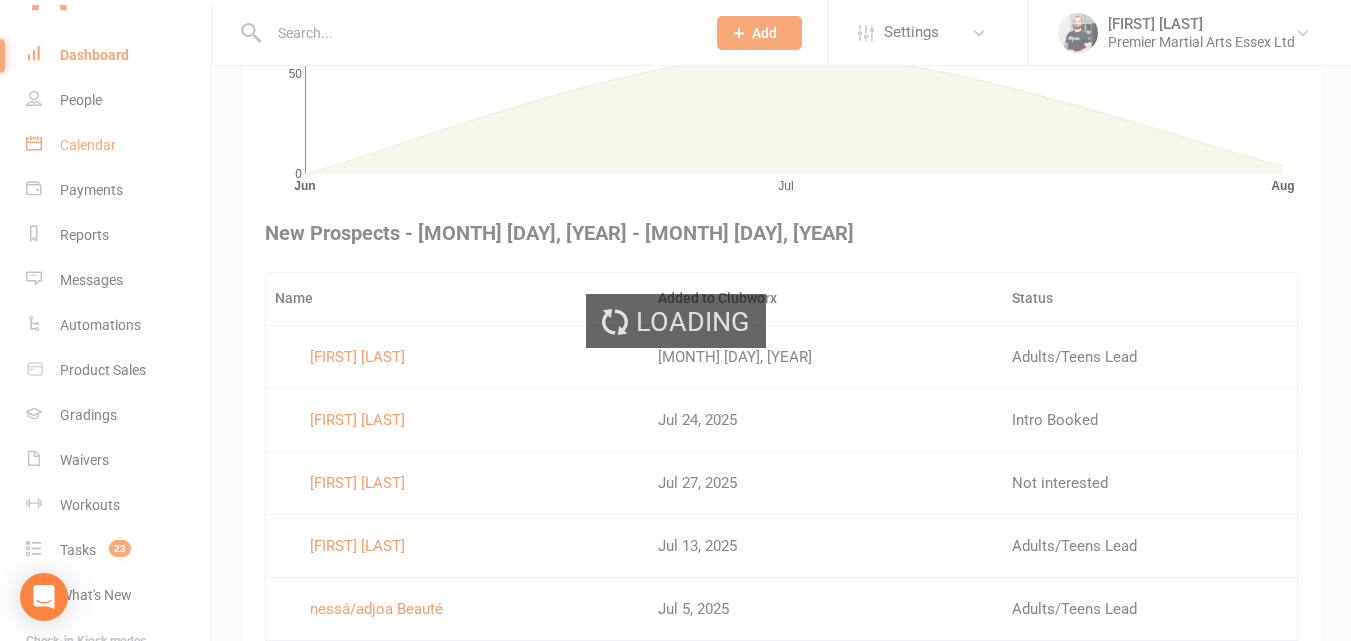 click on "Loading" at bounding box center (675, 320) 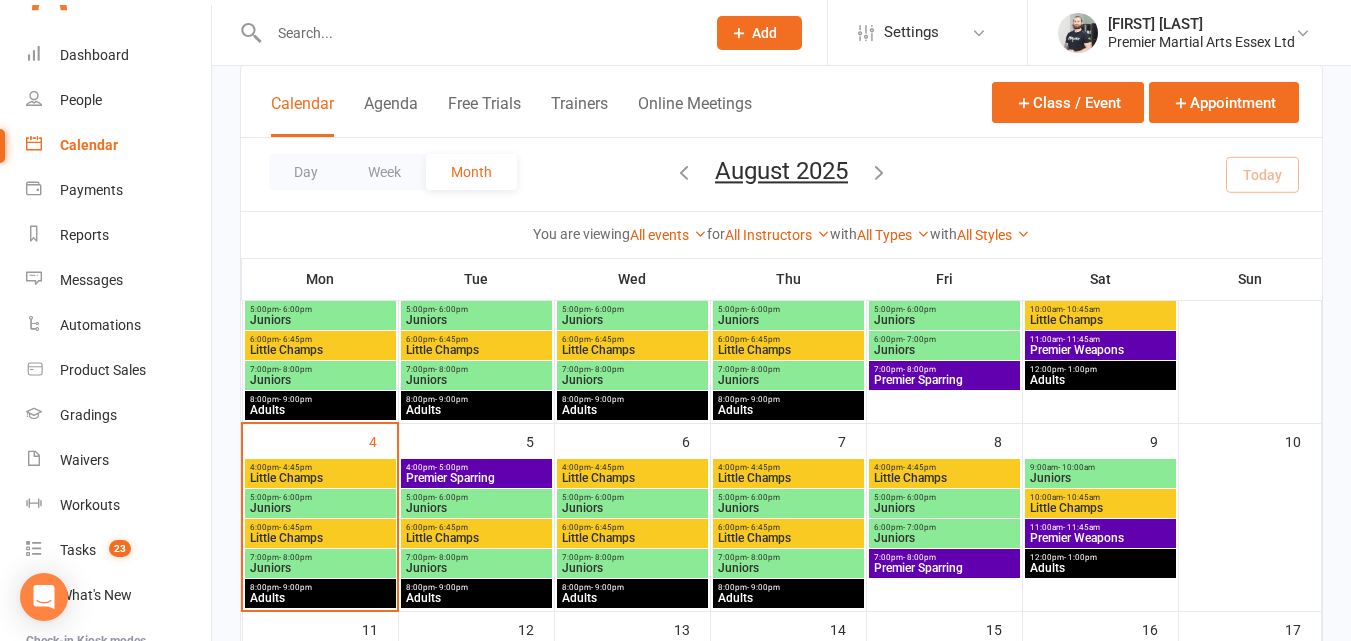 scroll, scrollTop: 221, scrollLeft: 0, axis: vertical 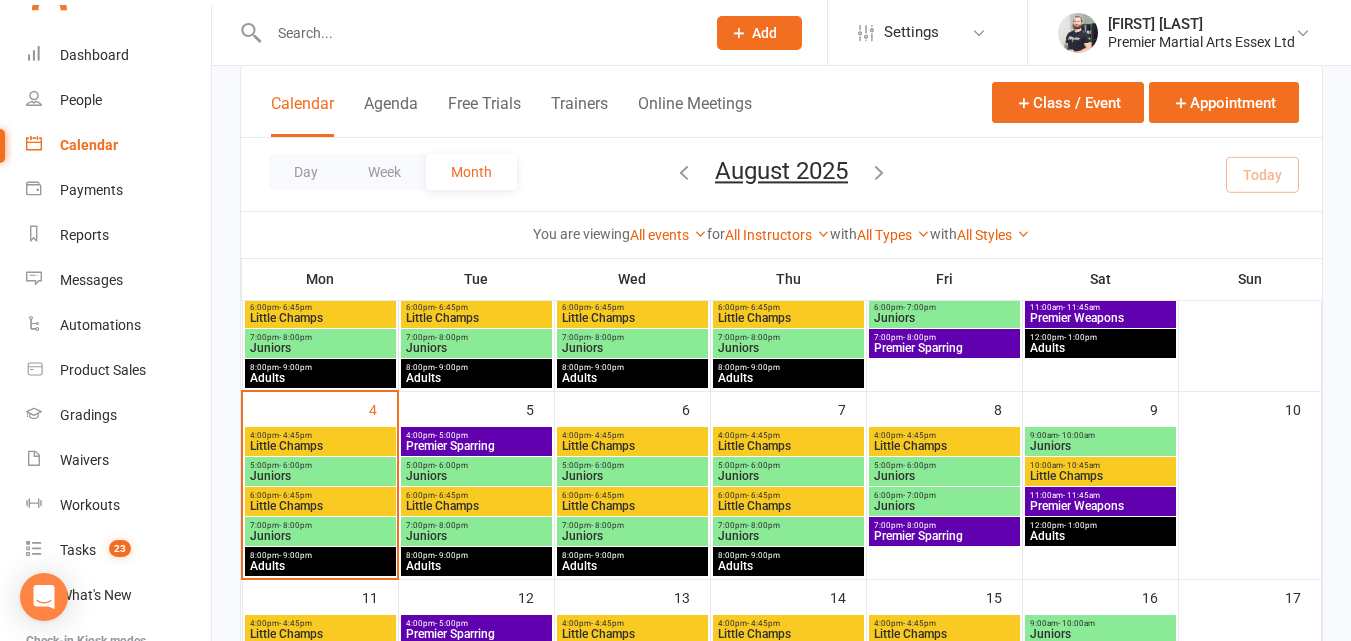 drag, startPoint x: 1348, startPoint y: 338, endPoint x: 1349, endPoint y: 319, distance: 19.026299 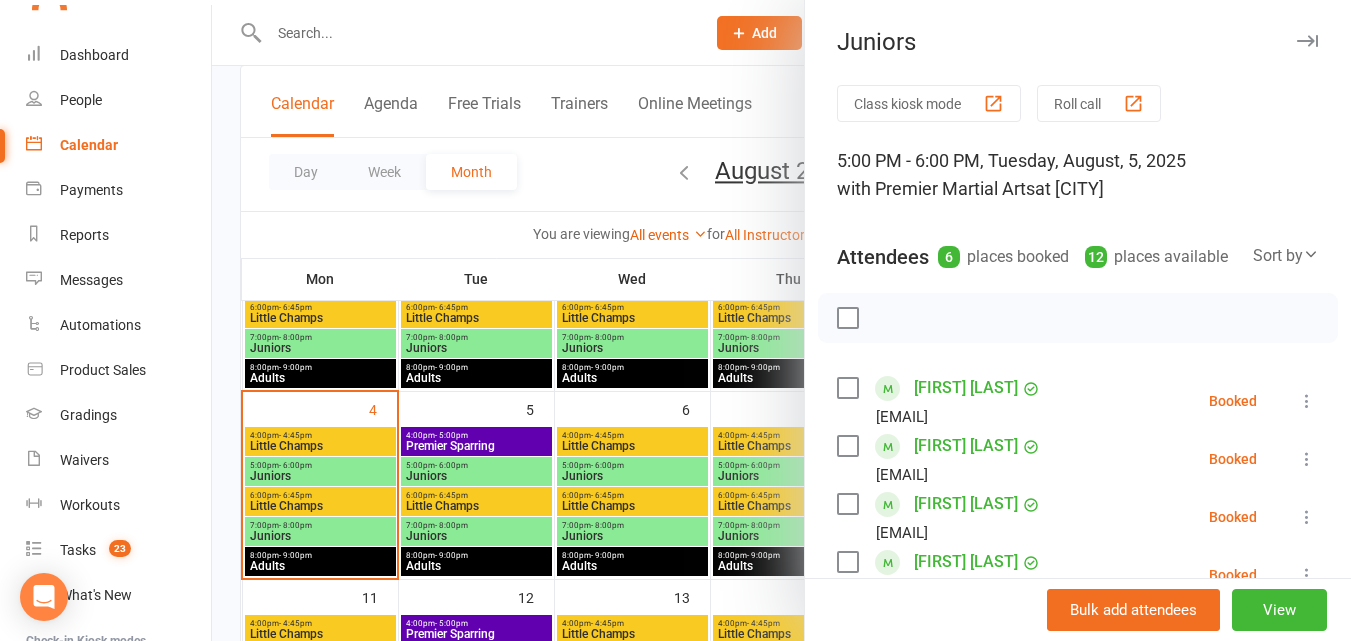 click at bounding box center (781, 320) 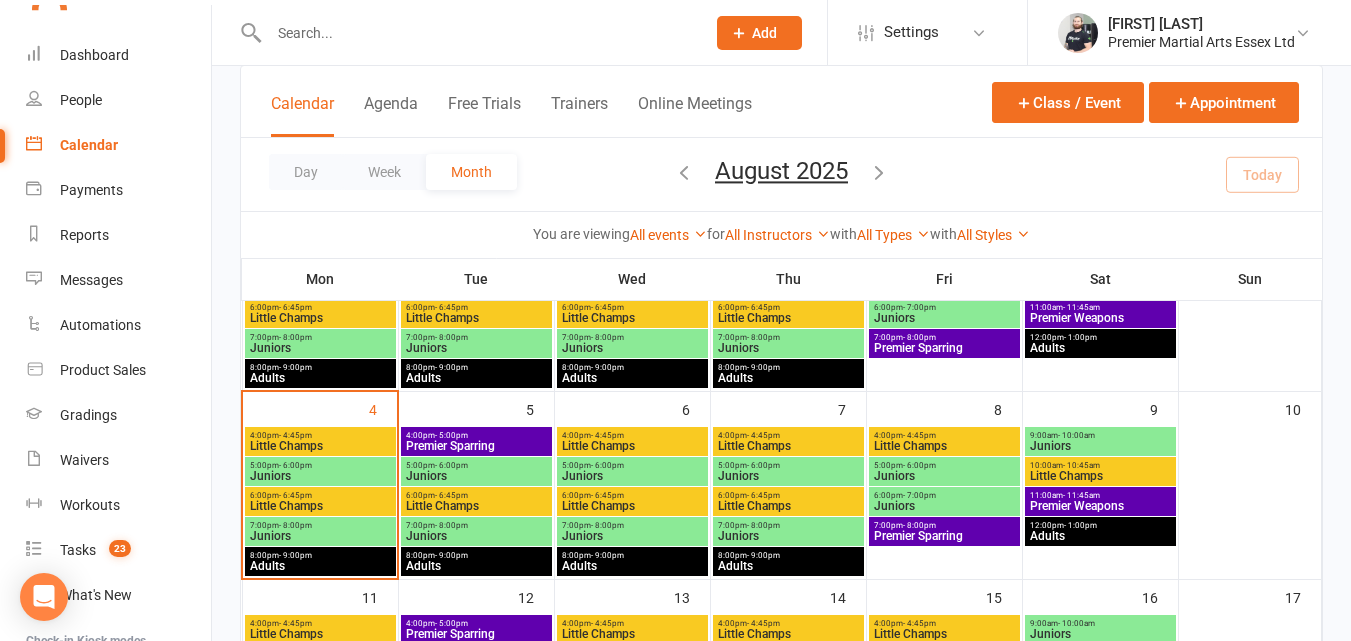 click on "6:00pm  - 6:45pm" at bounding box center [476, 495] 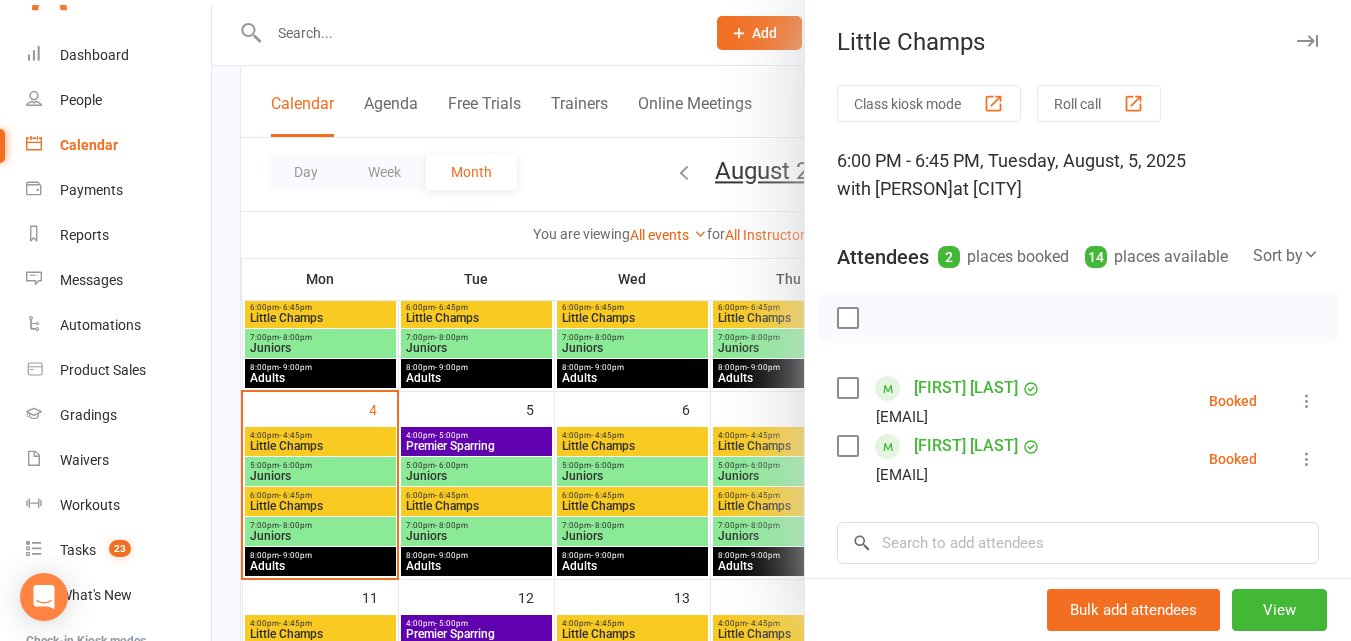 click at bounding box center (781, 320) 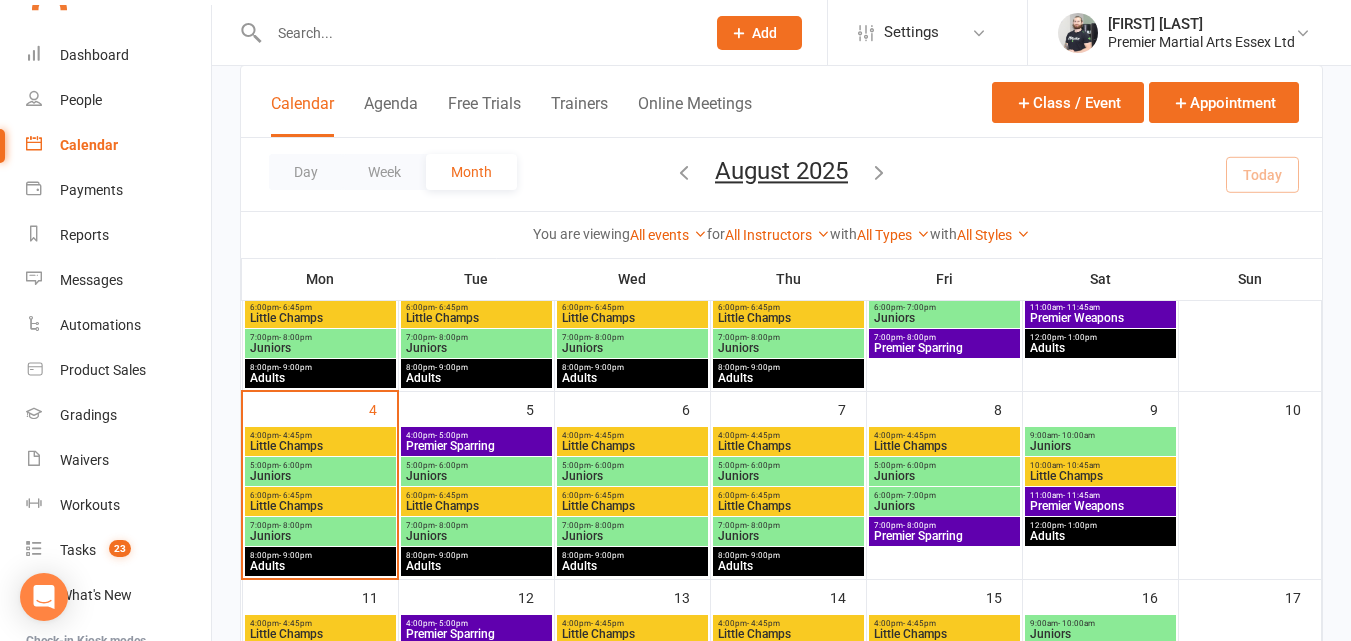 click on "Juniors" at bounding box center (476, 536) 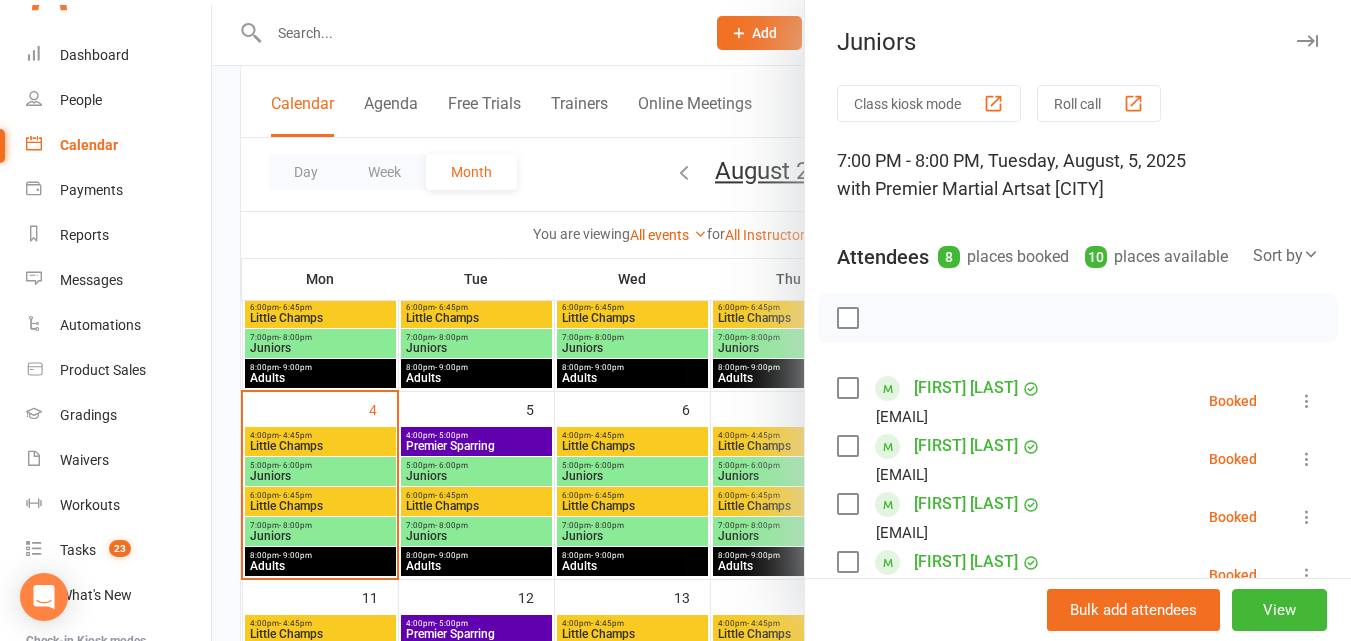 click at bounding box center (781, 320) 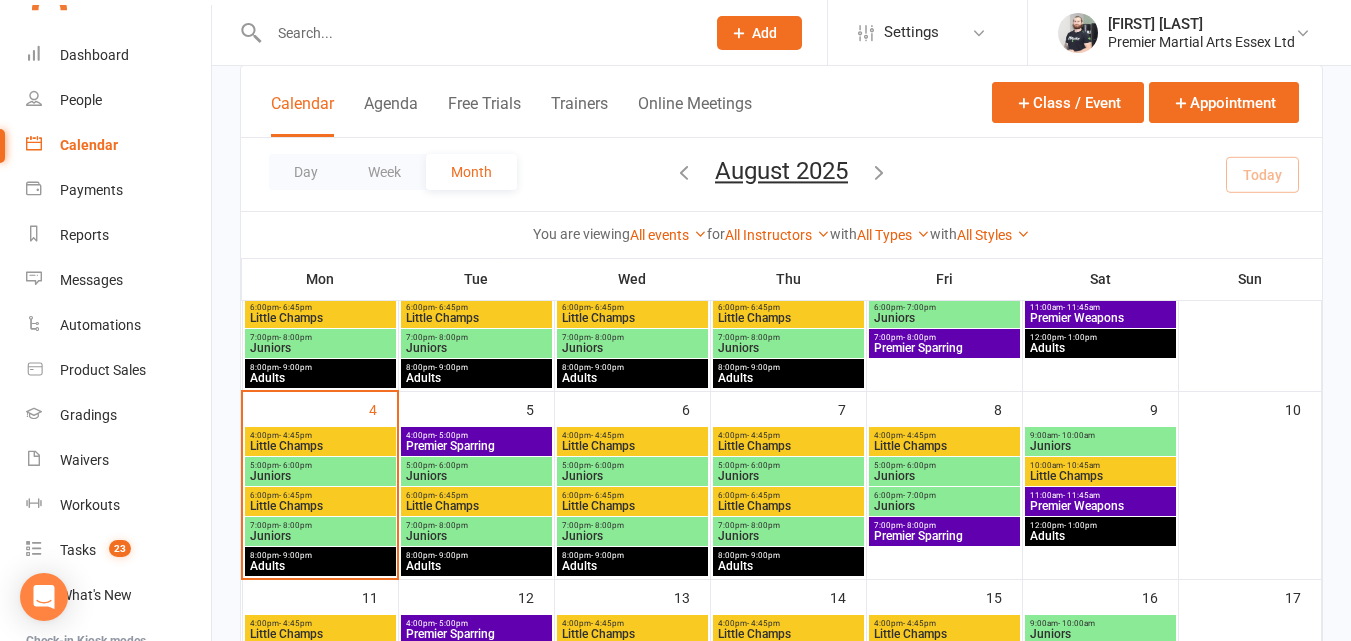 click on "Little Champs" at bounding box center (632, 446) 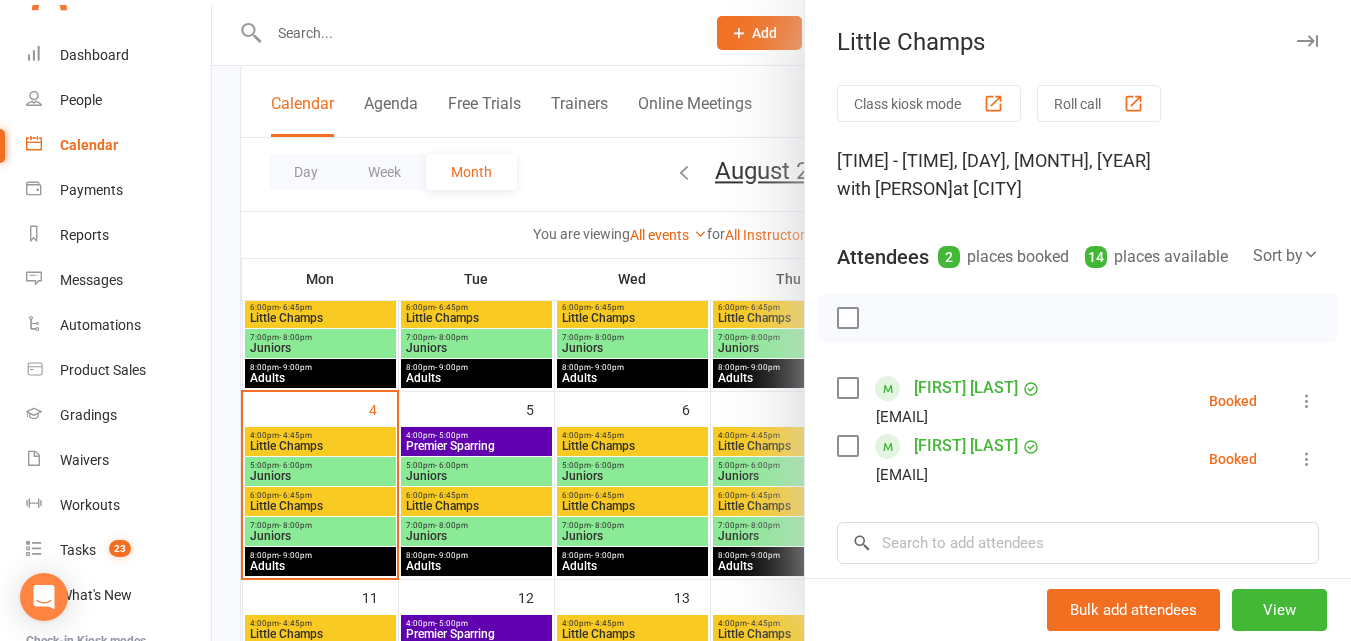 click at bounding box center (781, 320) 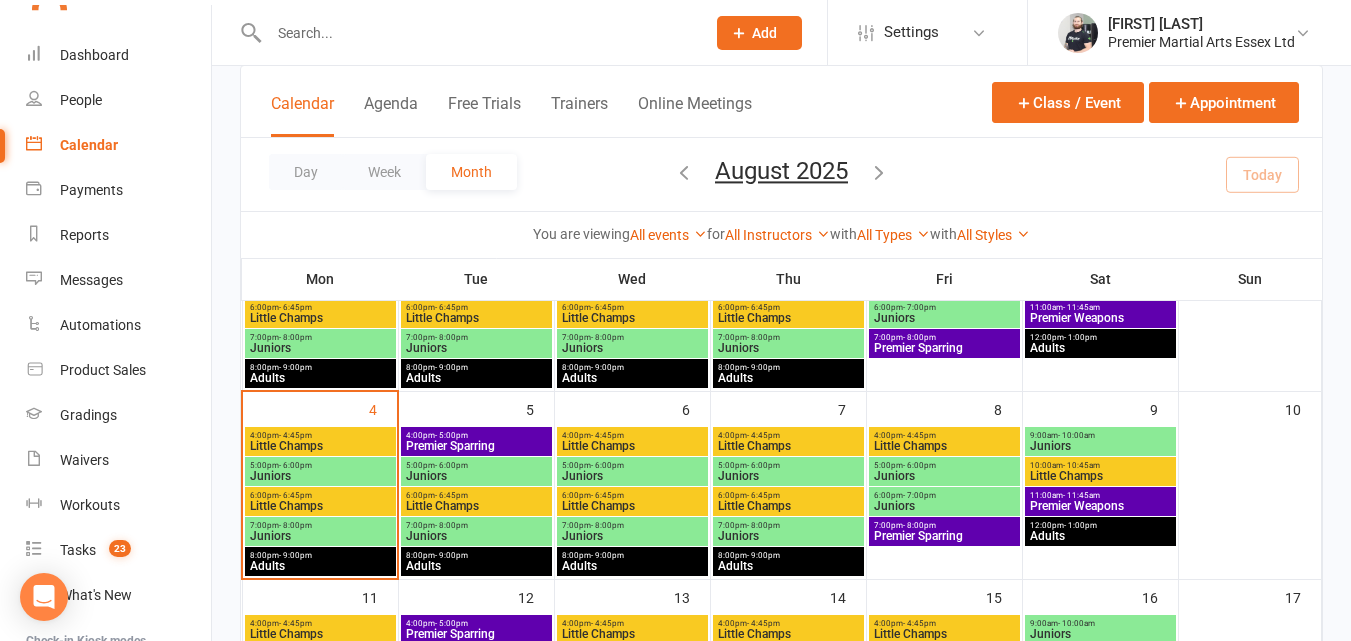 click on "Juniors" at bounding box center [632, 476] 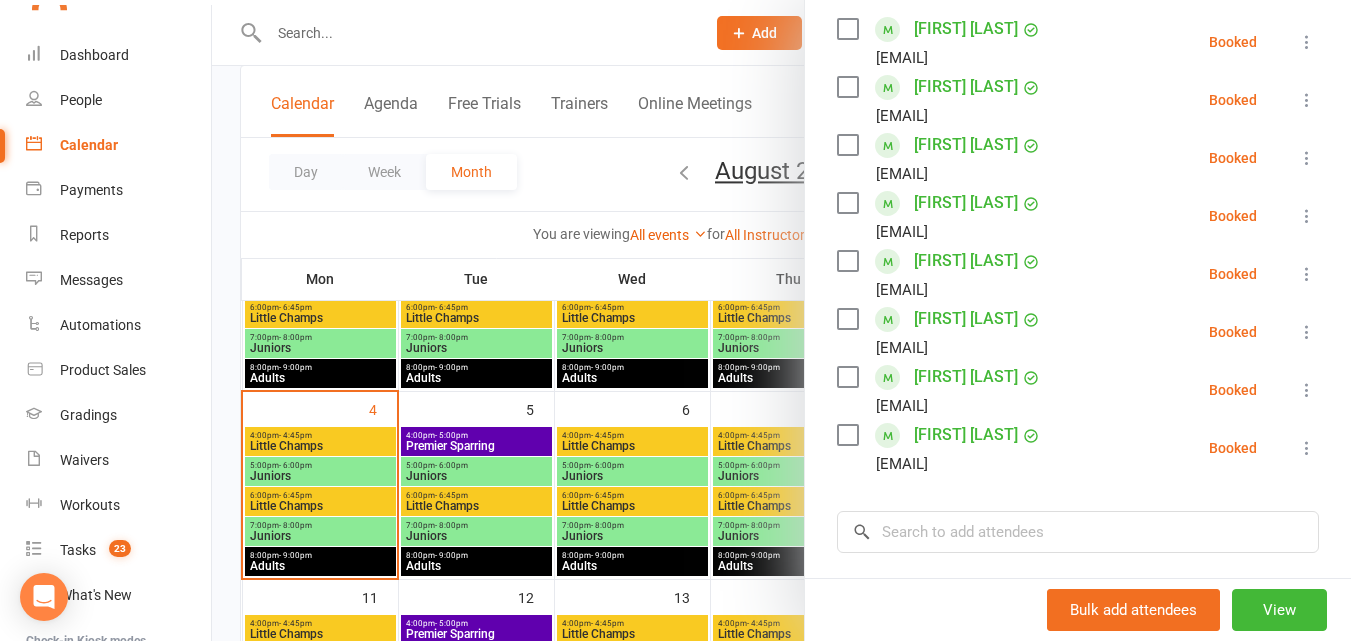 scroll, scrollTop: 367, scrollLeft: 0, axis: vertical 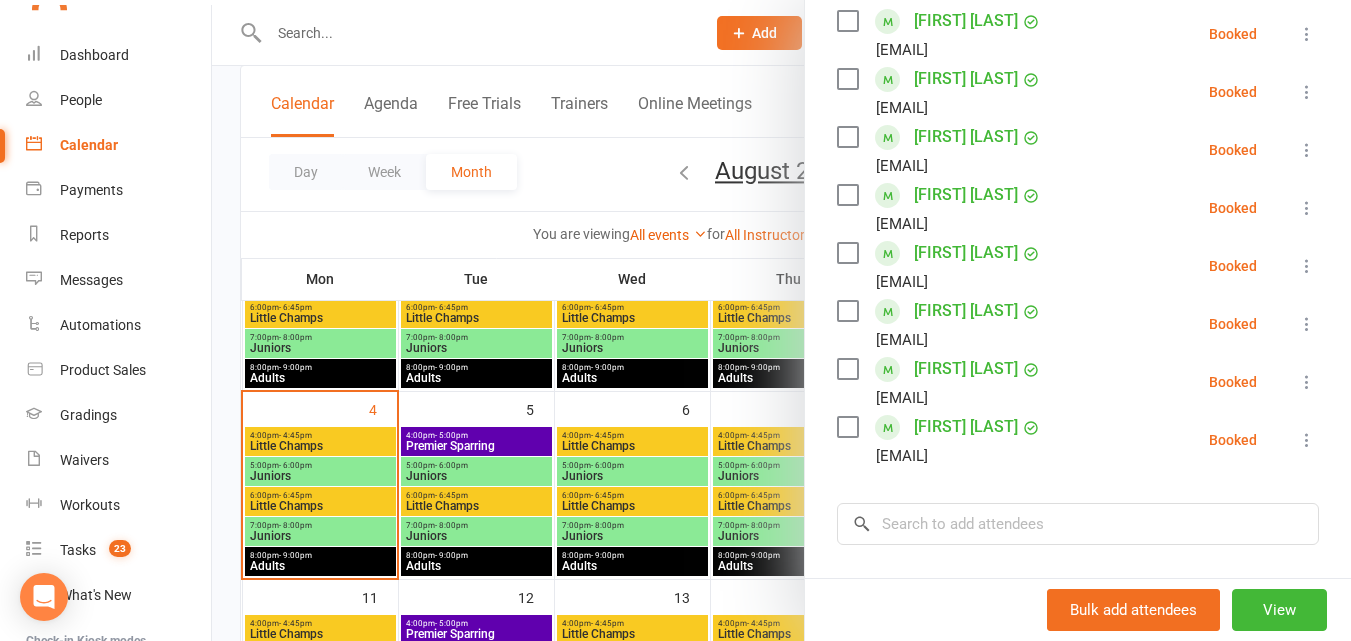 click at bounding box center (781, 320) 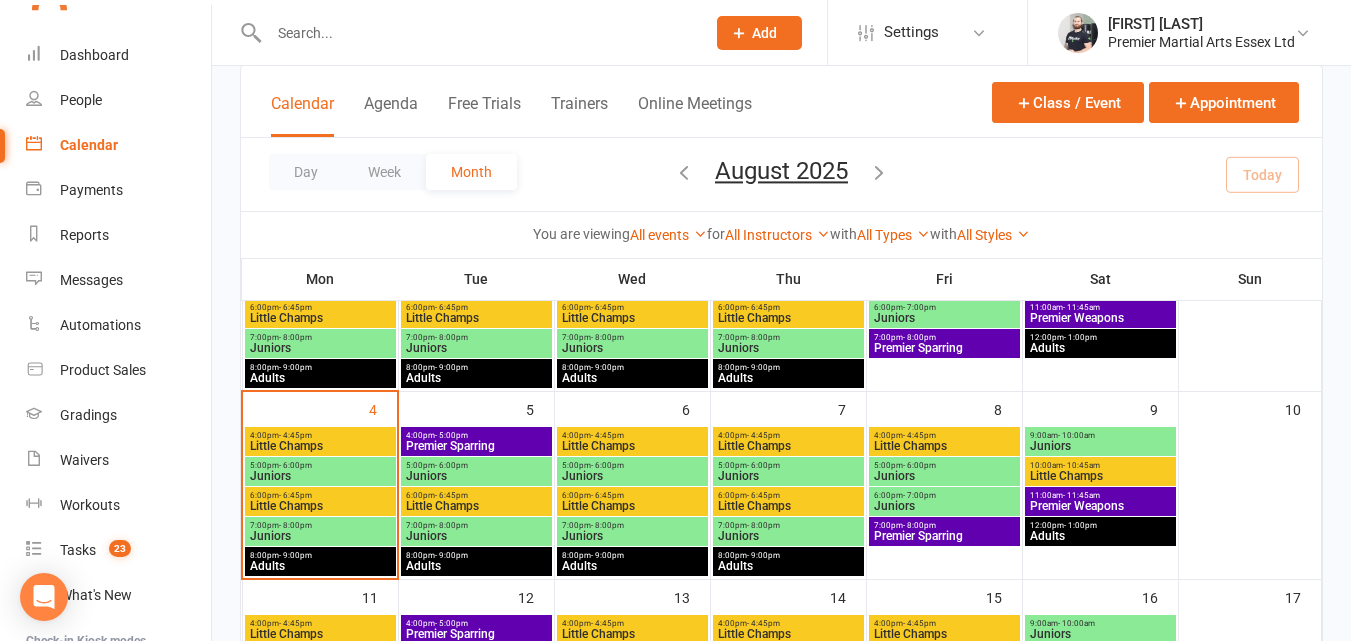 click on "7:00pm  - 8:00pm" at bounding box center (632, 525) 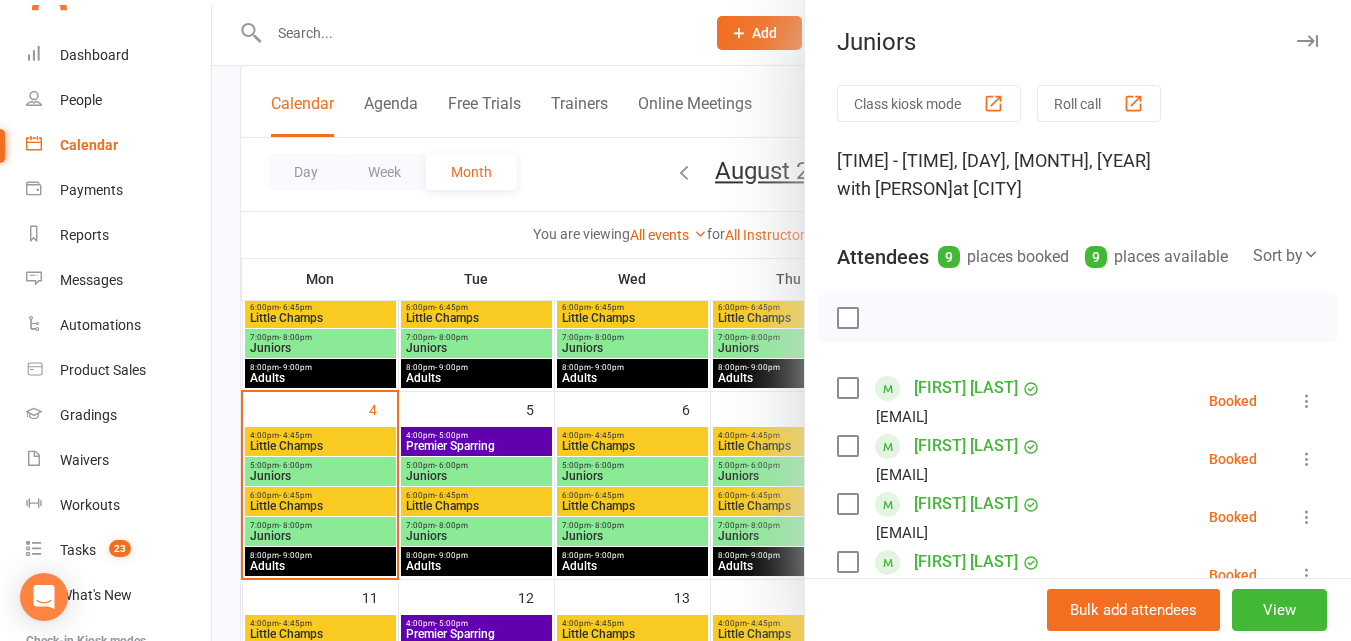 click at bounding box center (781, 320) 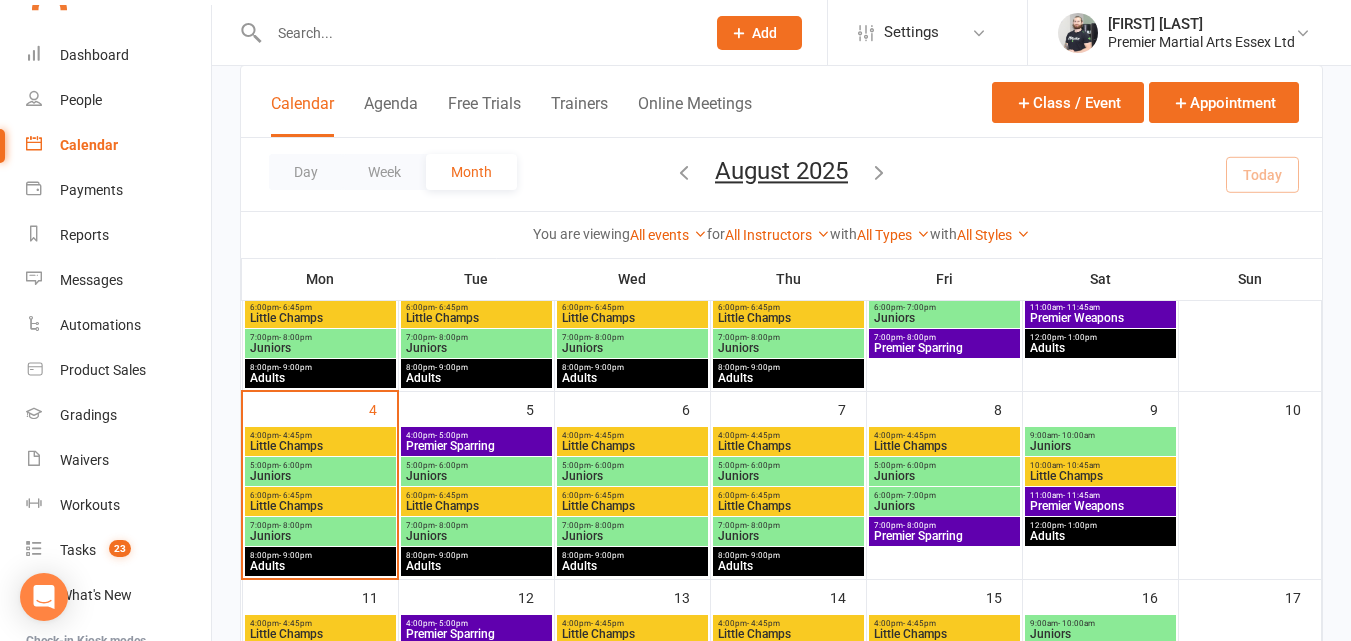 click on "Little Champs" at bounding box center [632, 506] 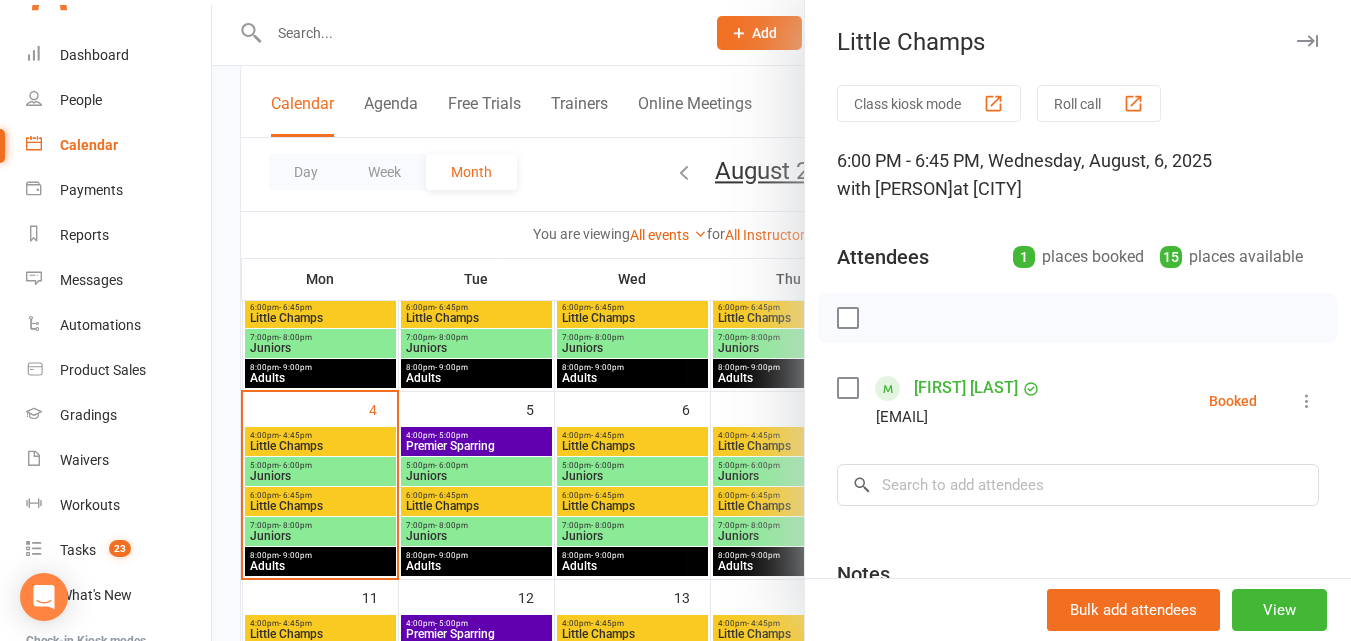 click at bounding box center [781, 320] 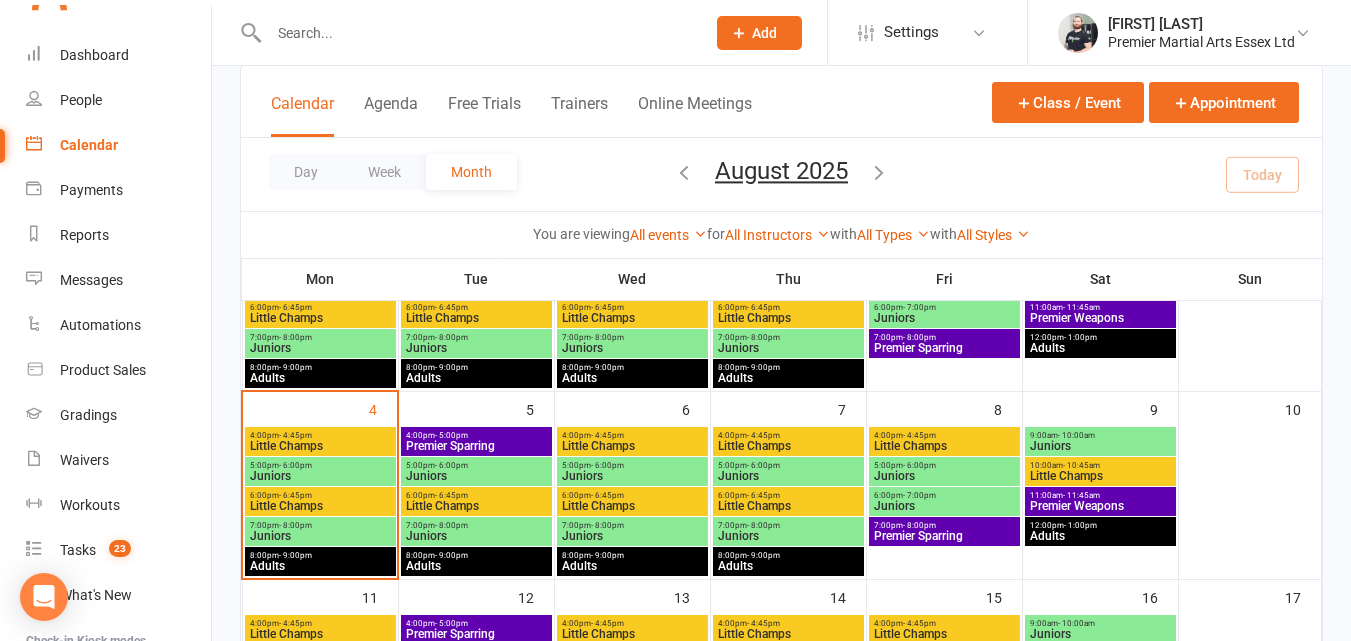 click on "- 4:45pm" at bounding box center [763, 435] 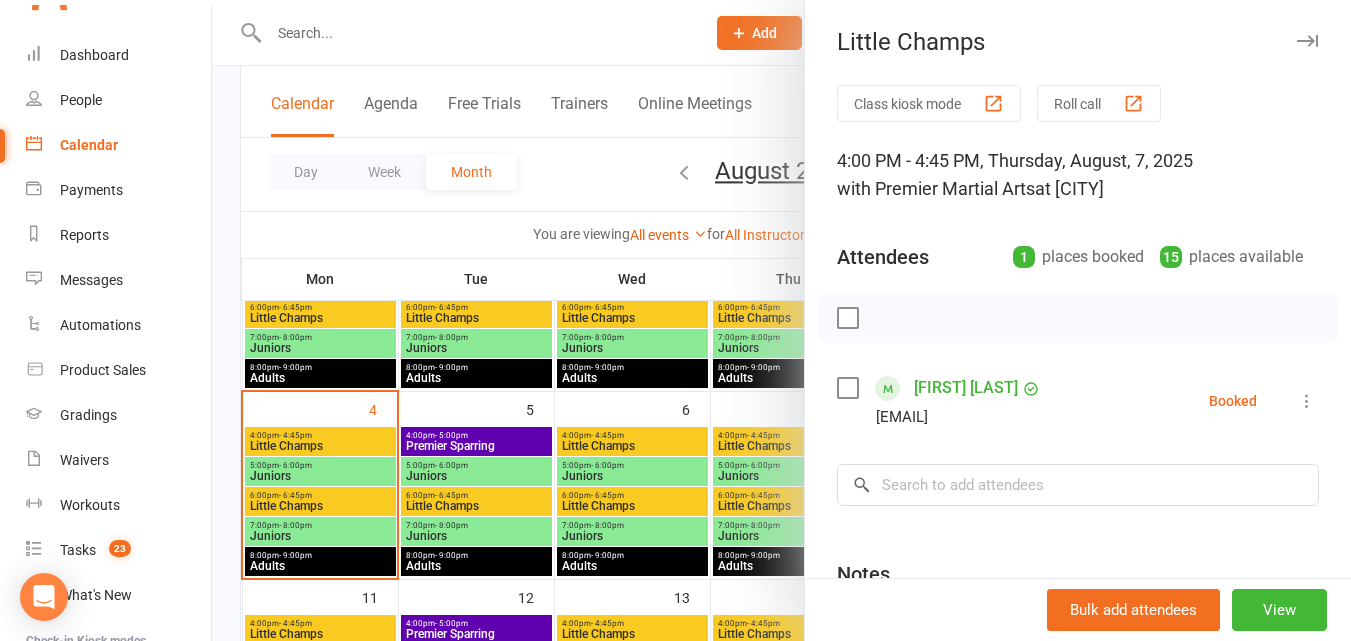 click at bounding box center [781, 320] 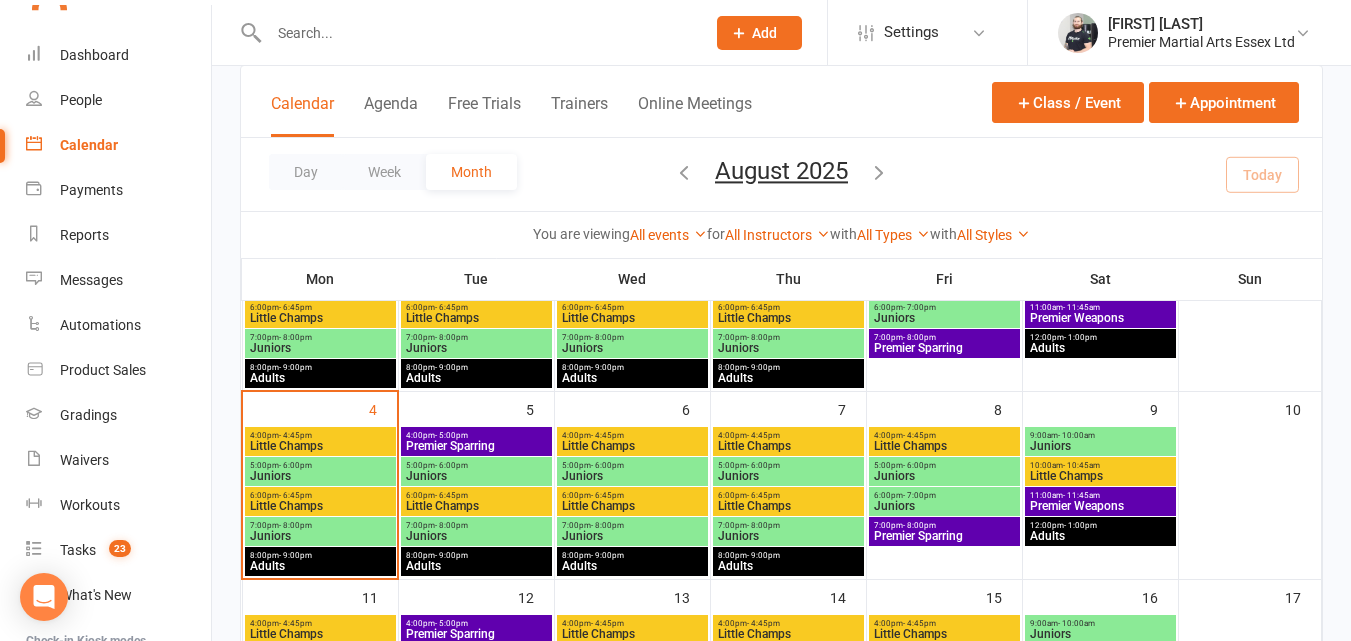 click on "Juniors" at bounding box center (788, 476) 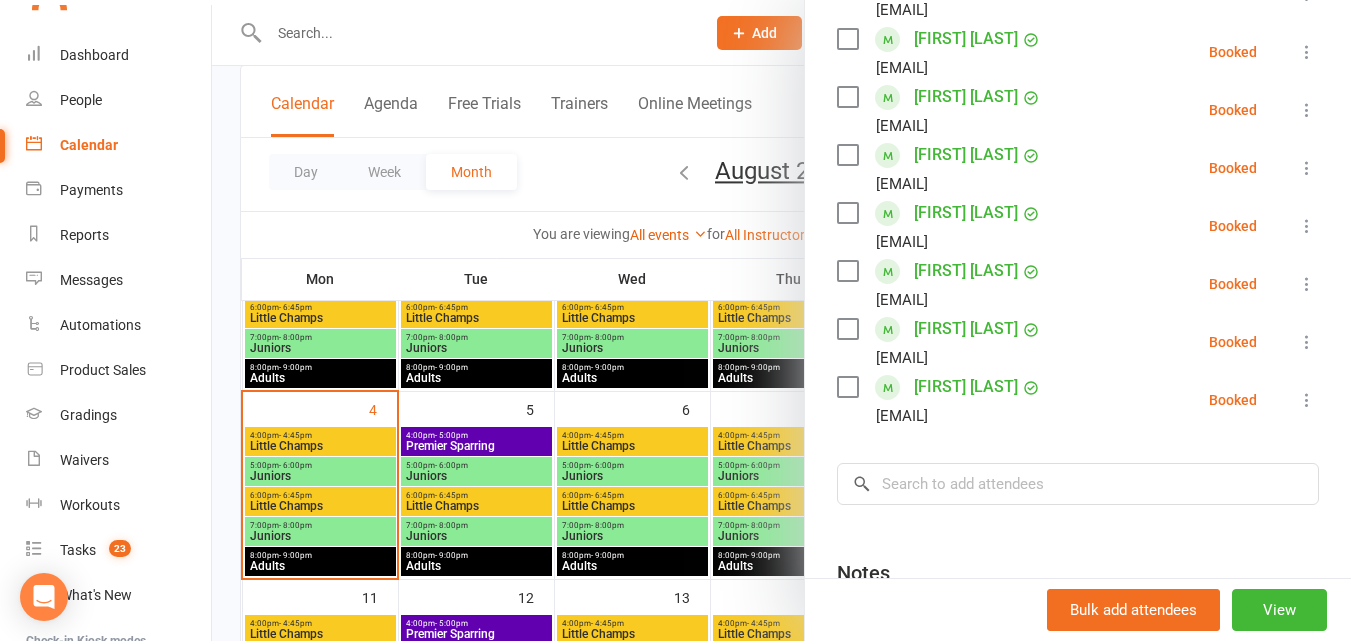 scroll, scrollTop: 537, scrollLeft: 0, axis: vertical 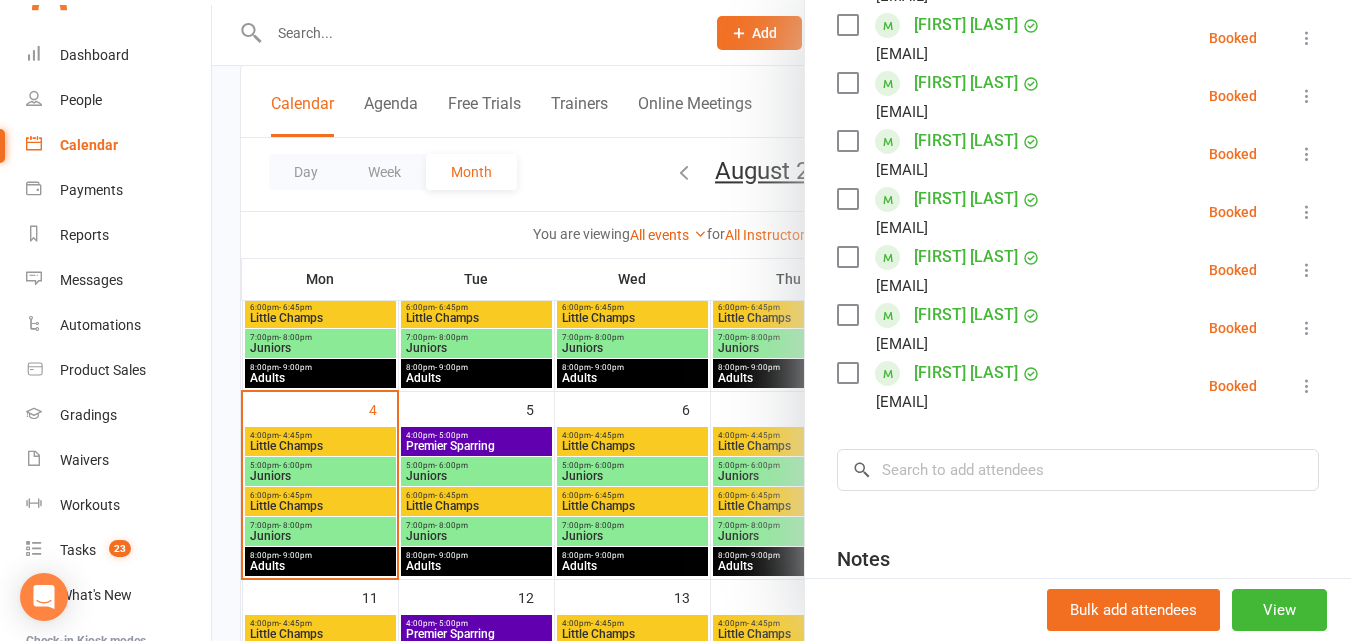 click at bounding box center [781, 320] 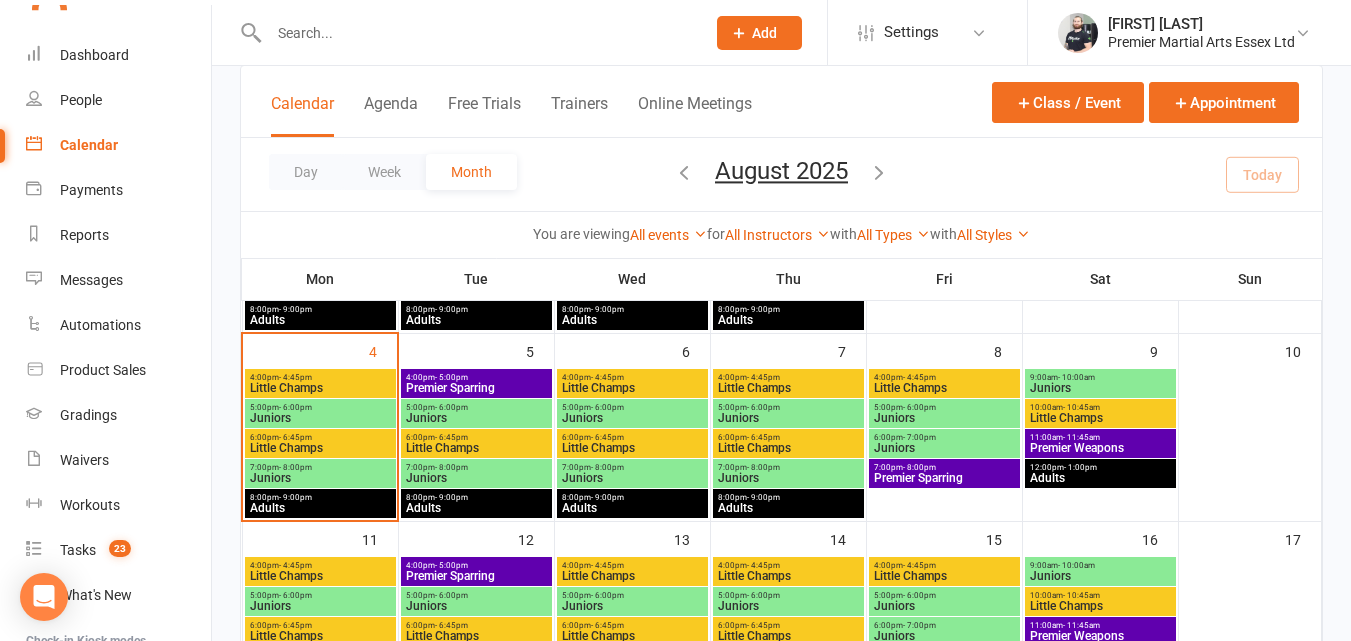 scroll, scrollTop: 284, scrollLeft: 0, axis: vertical 